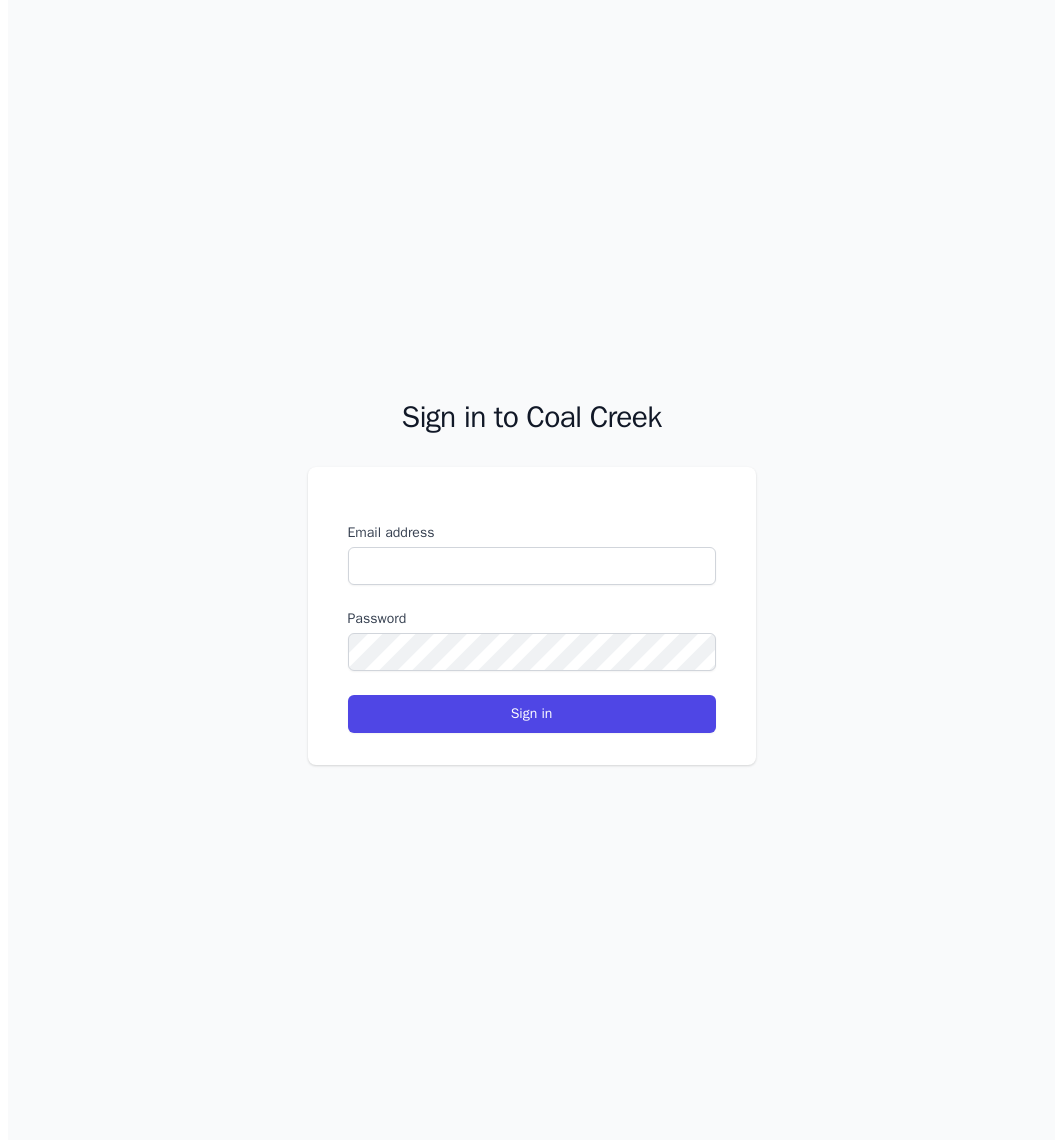 scroll, scrollTop: 0, scrollLeft: 0, axis: both 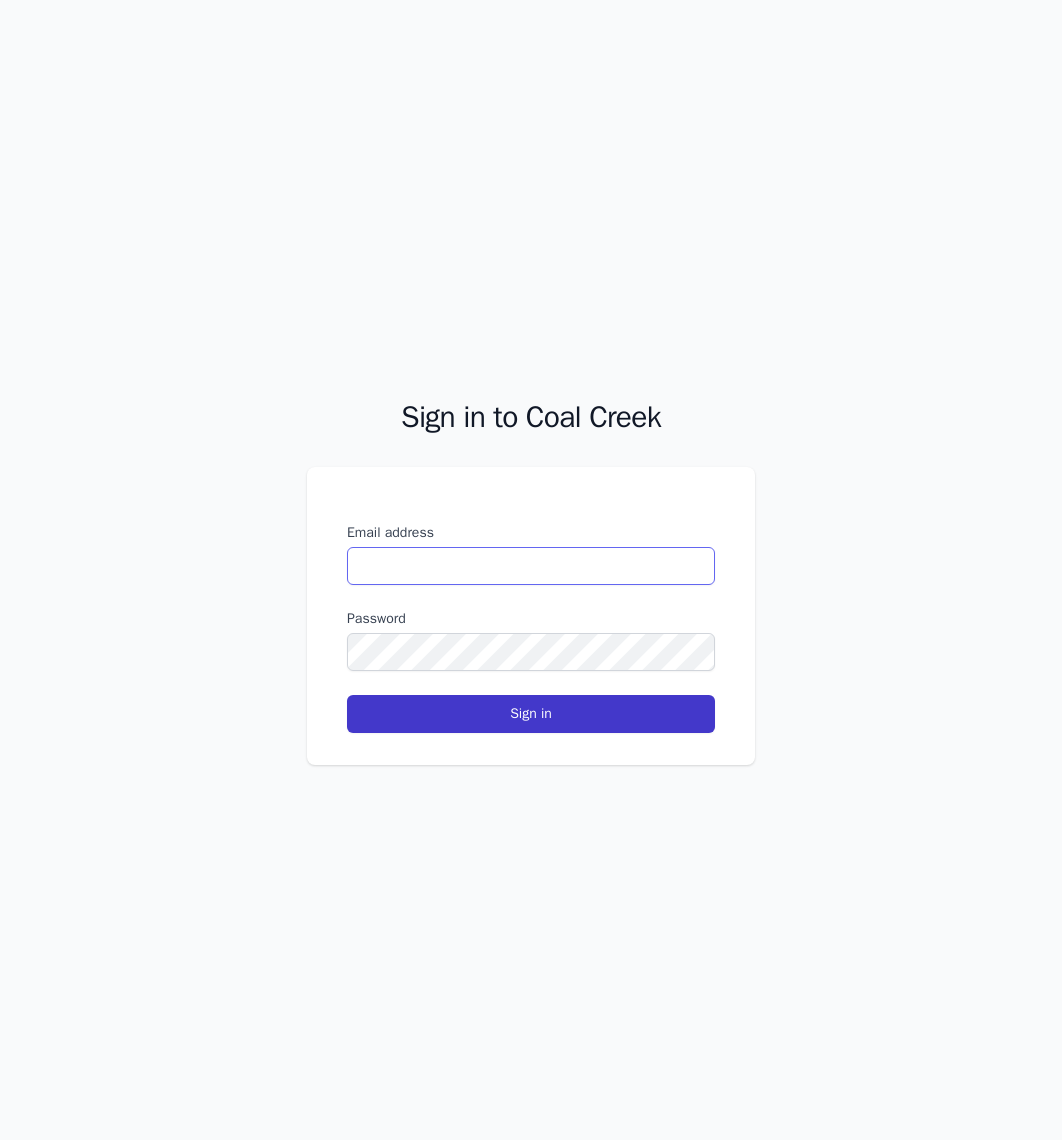 type on "[EMAIL]" 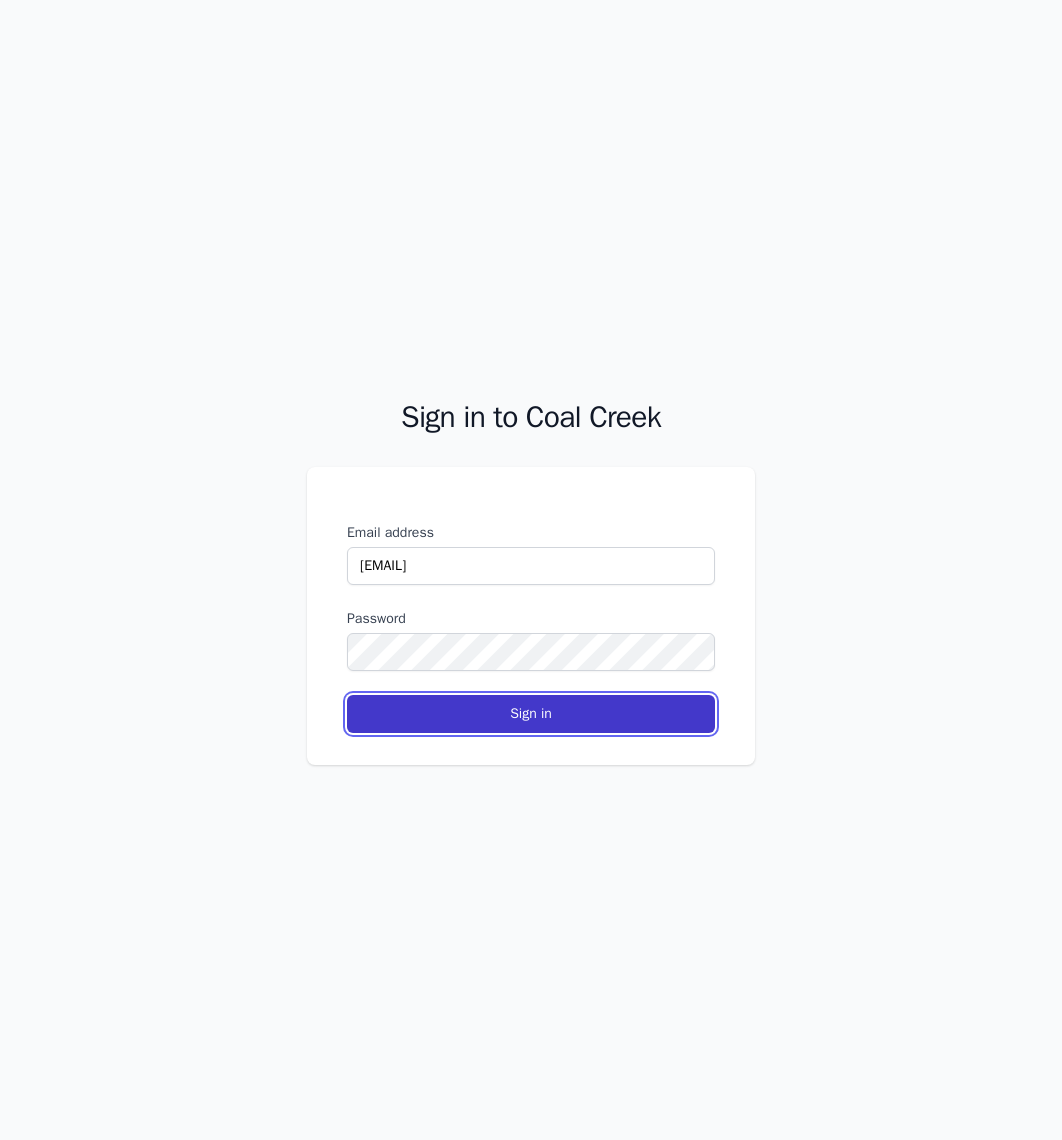 click on "Sign in" at bounding box center (531, 714) 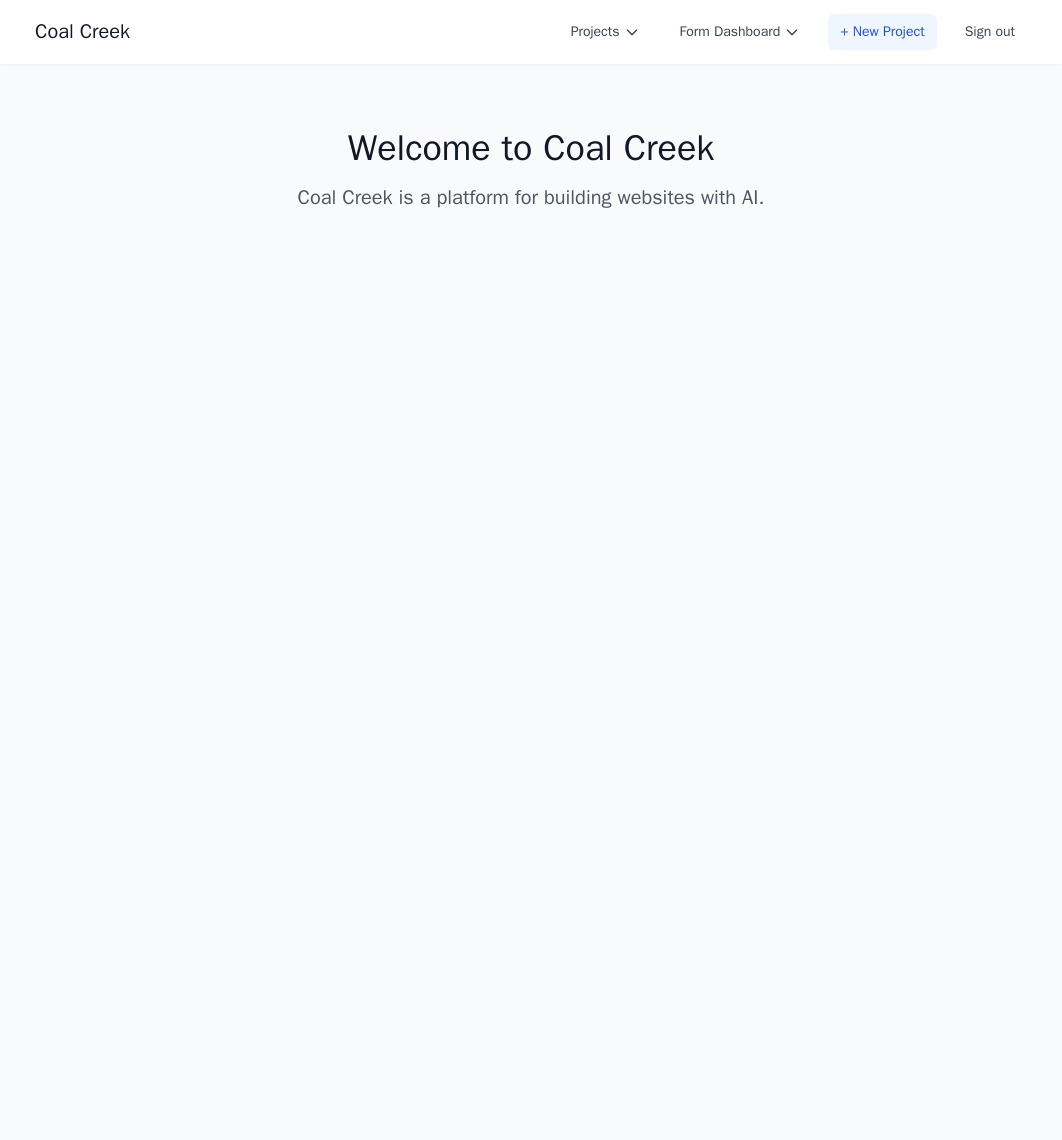 click on "+ New Project" at bounding box center (882, 32) 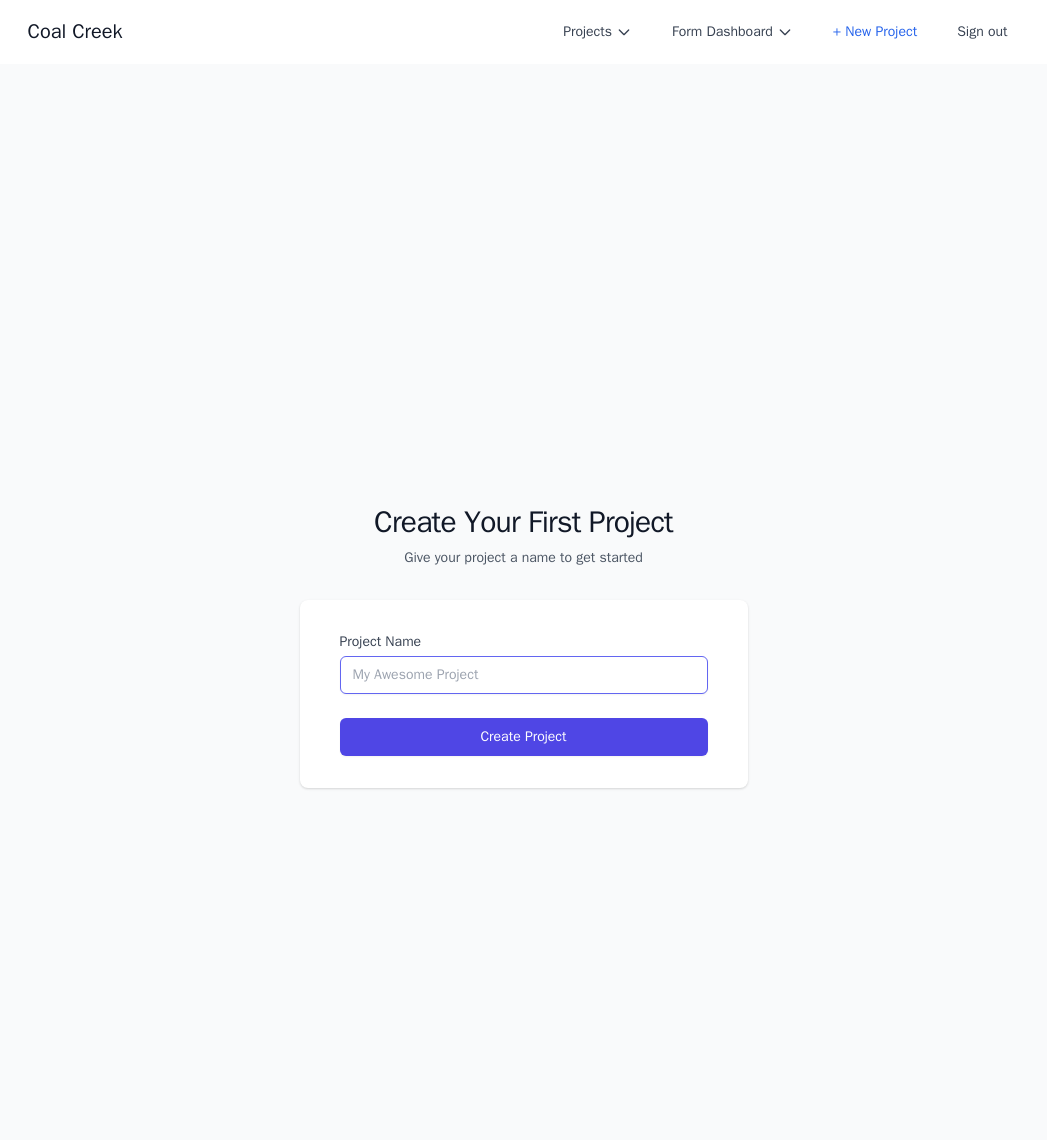 click on "Project Name" at bounding box center [524, 675] 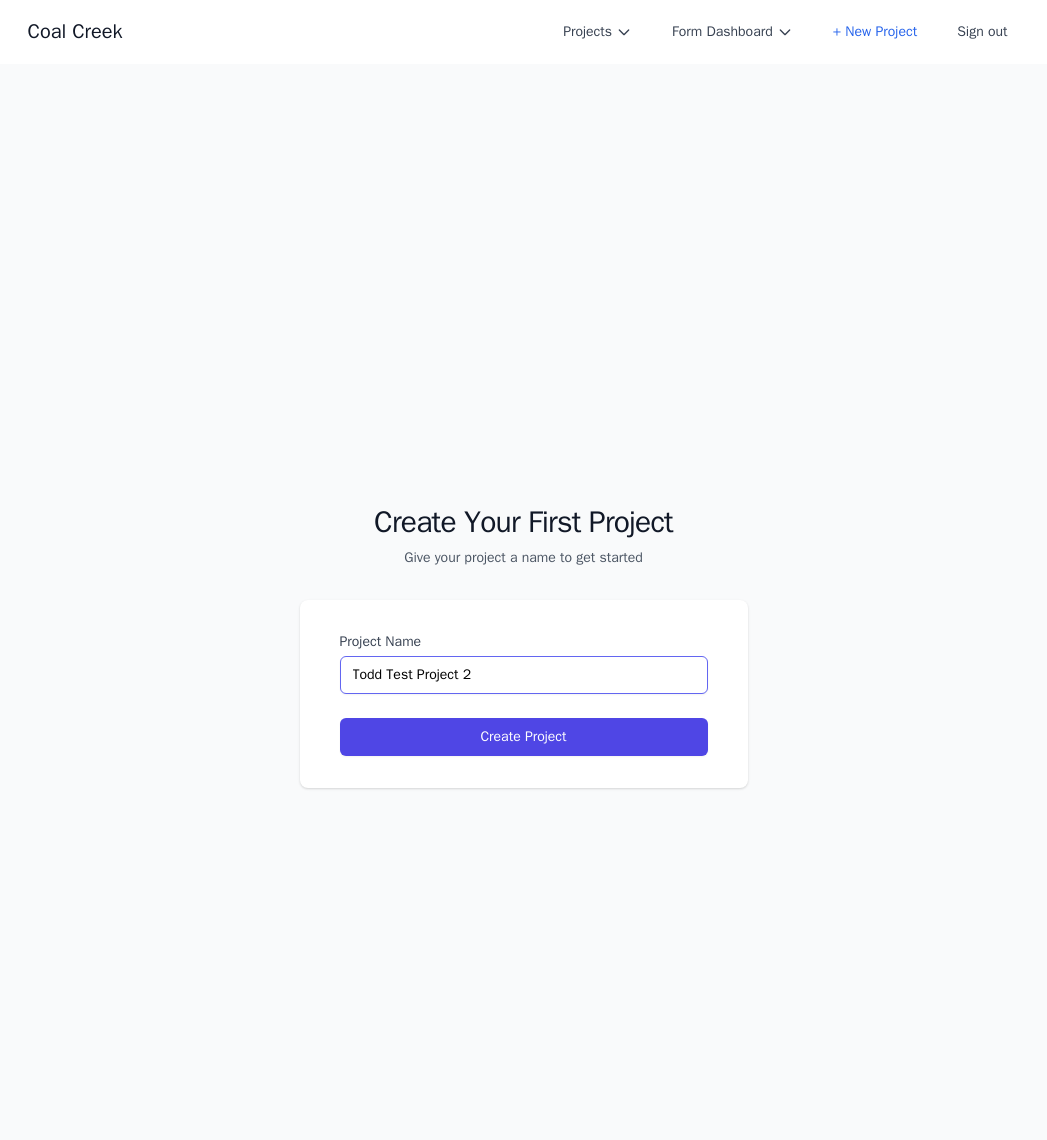 type on "Todd Test Project 2" 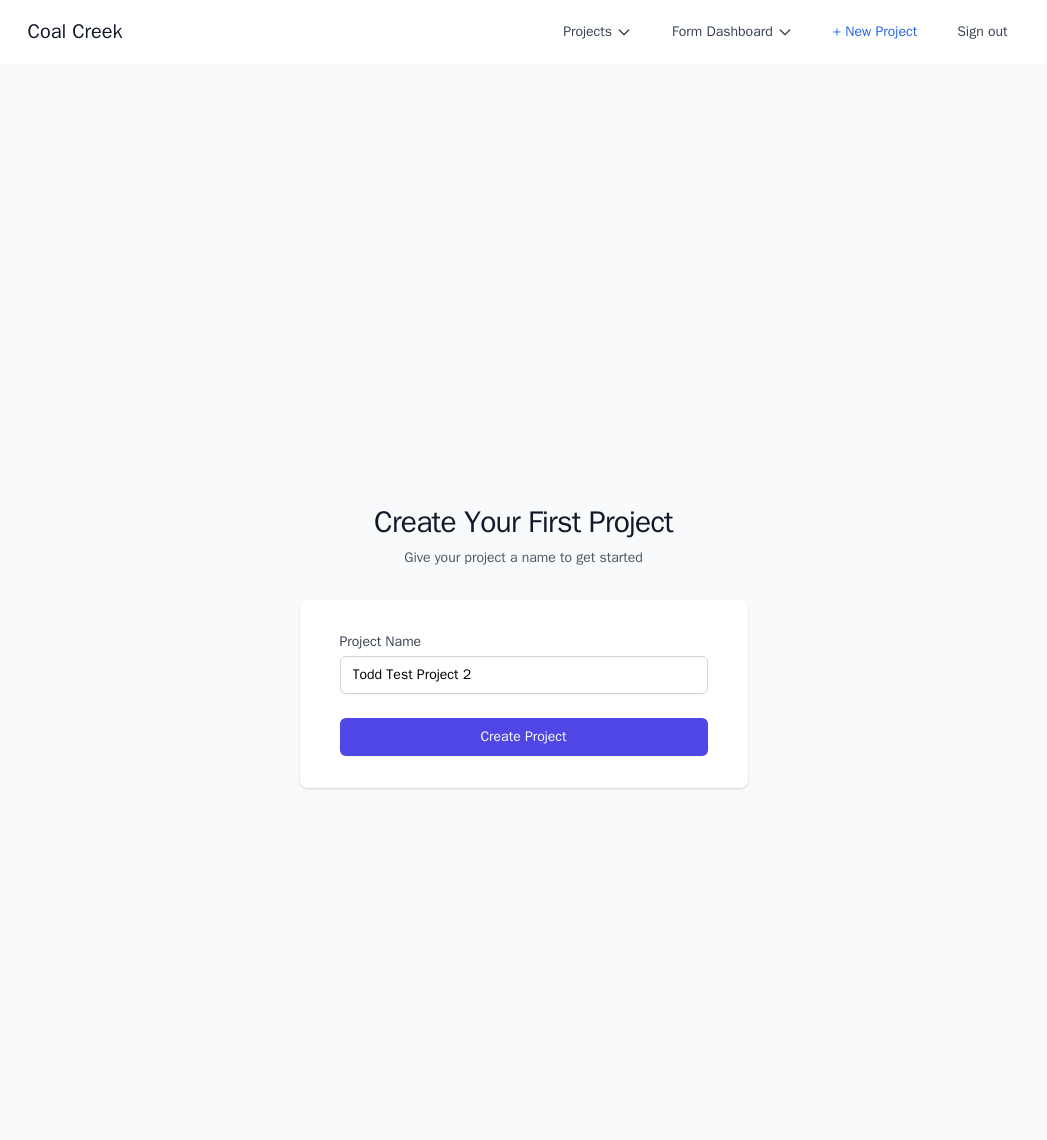 select on "xl" 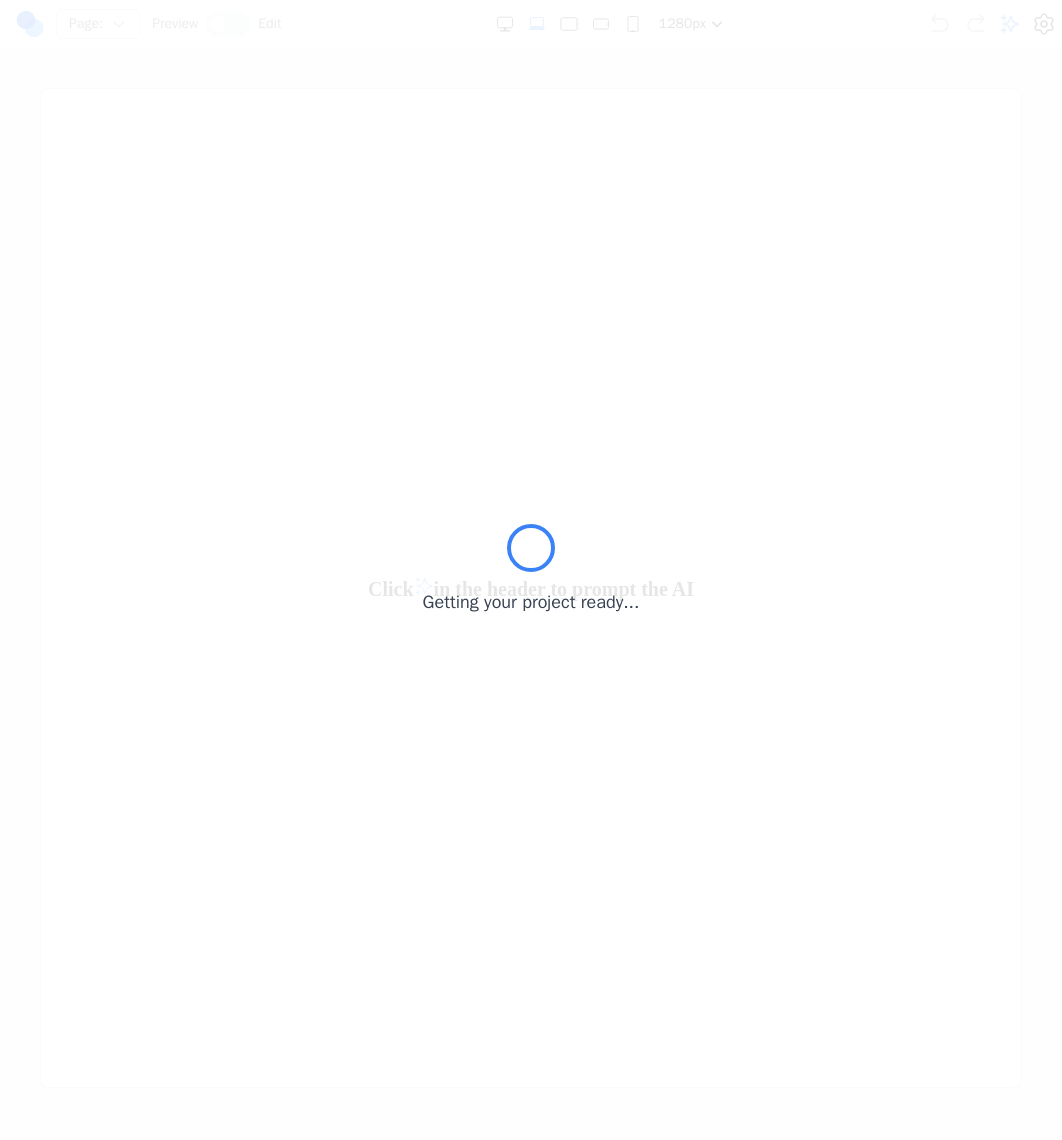 scroll, scrollTop: 0, scrollLeft: 0, axis: both 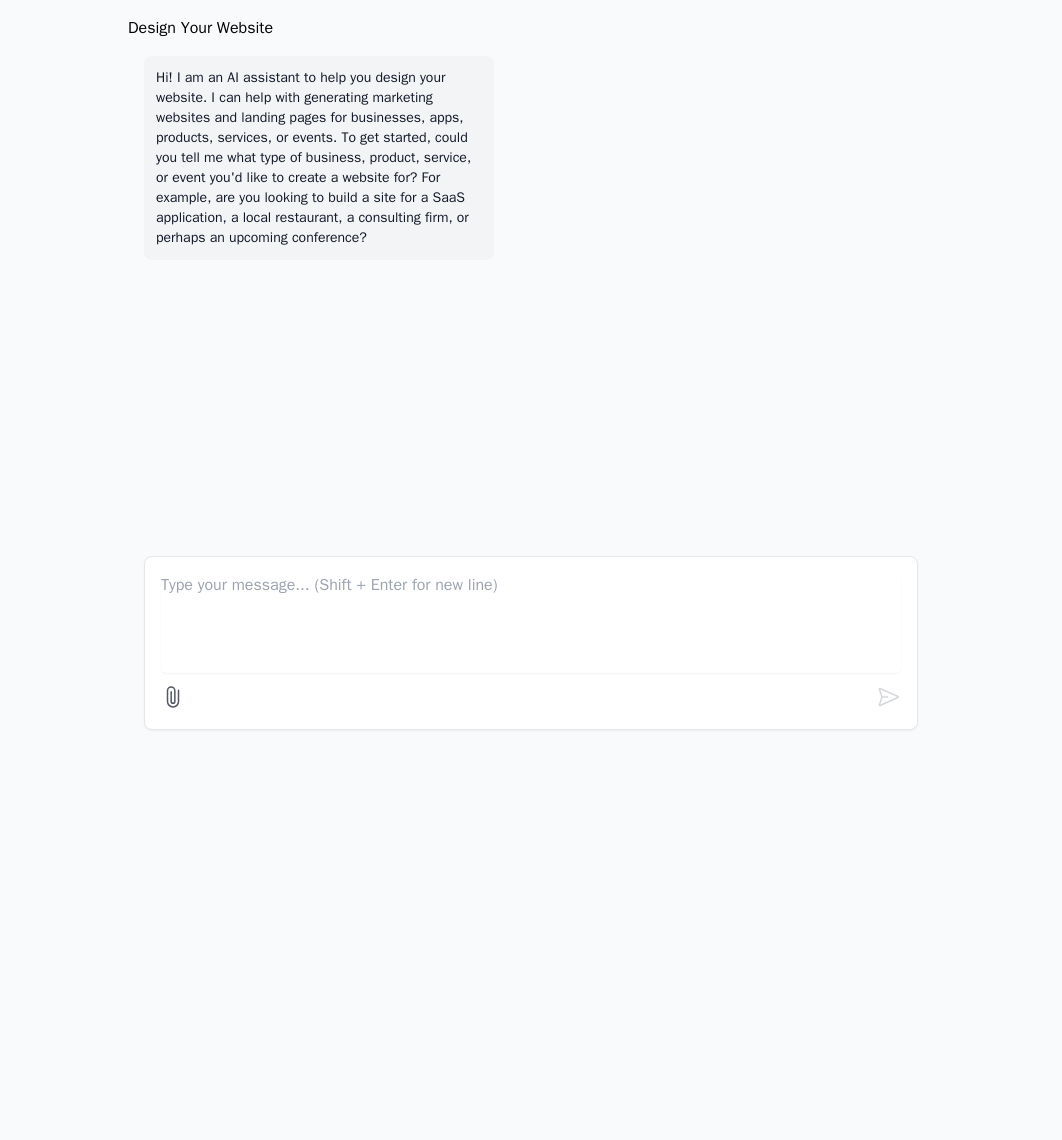 click at bounding box center [531, 623] 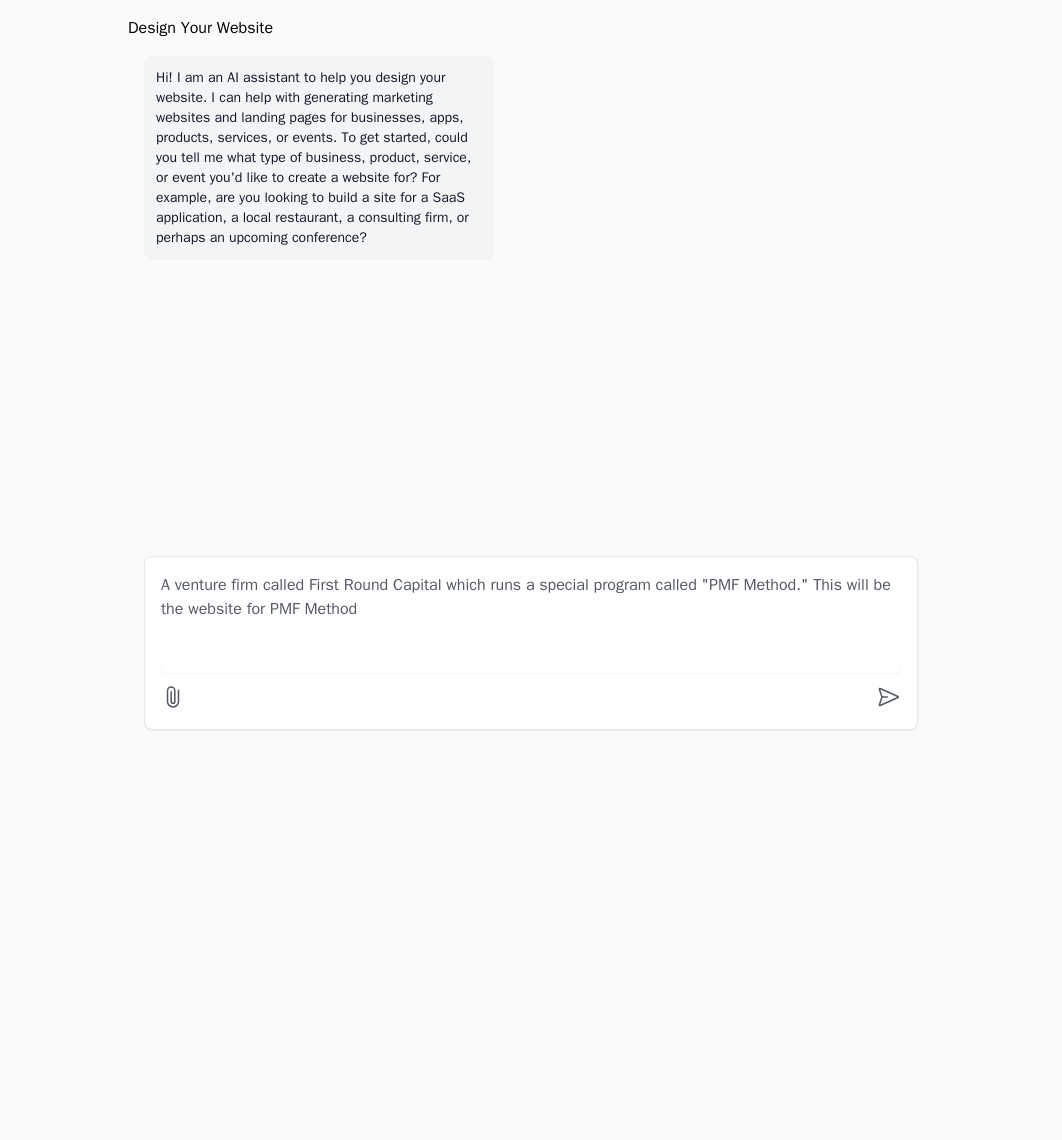 type on "A venture firm called First Round Capital which runs a special program called "PMF Method." This will be the website for PMF Method." 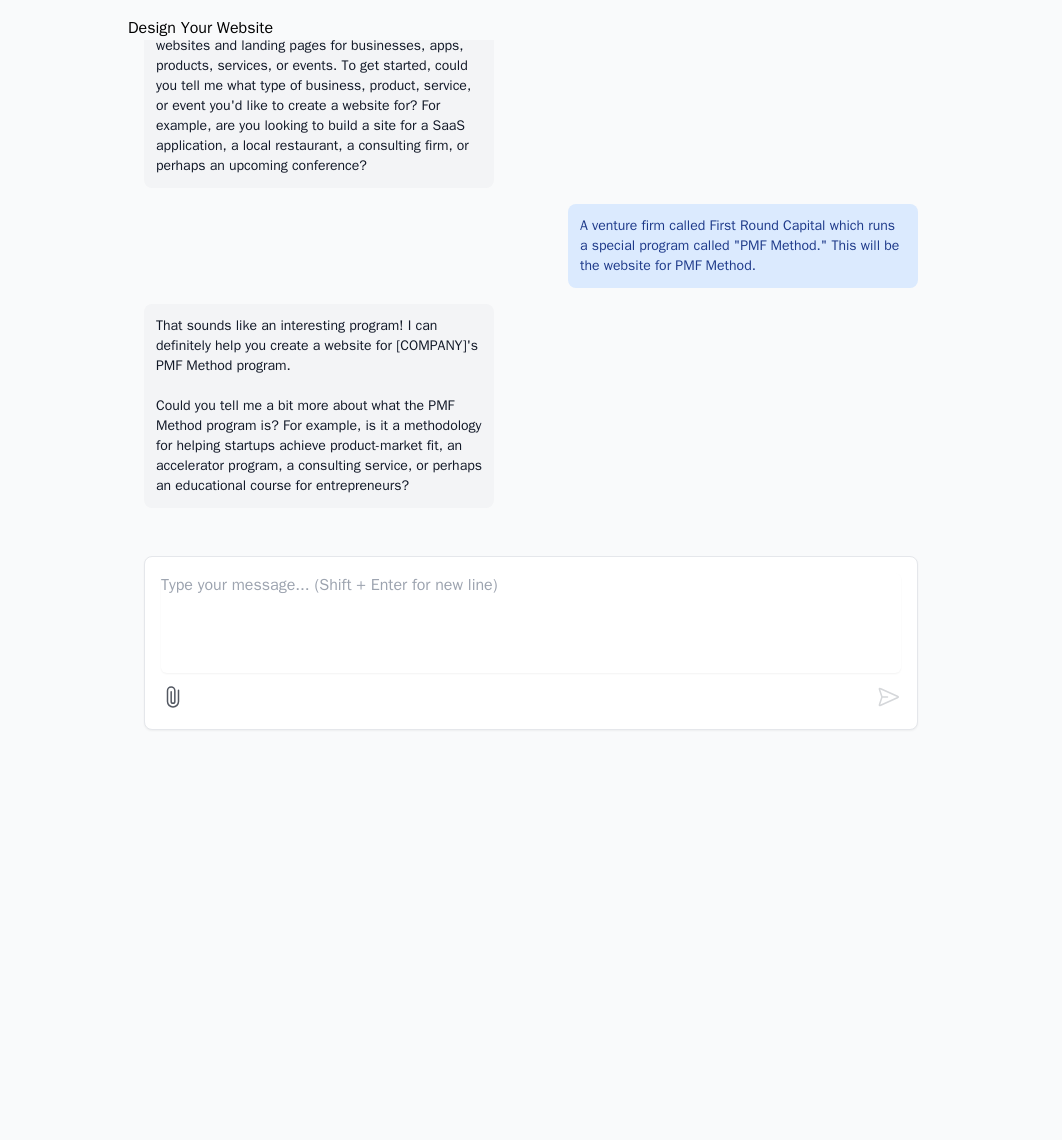 scroll, scrollTop: 92, scrollLeft: 0, axis: vertical 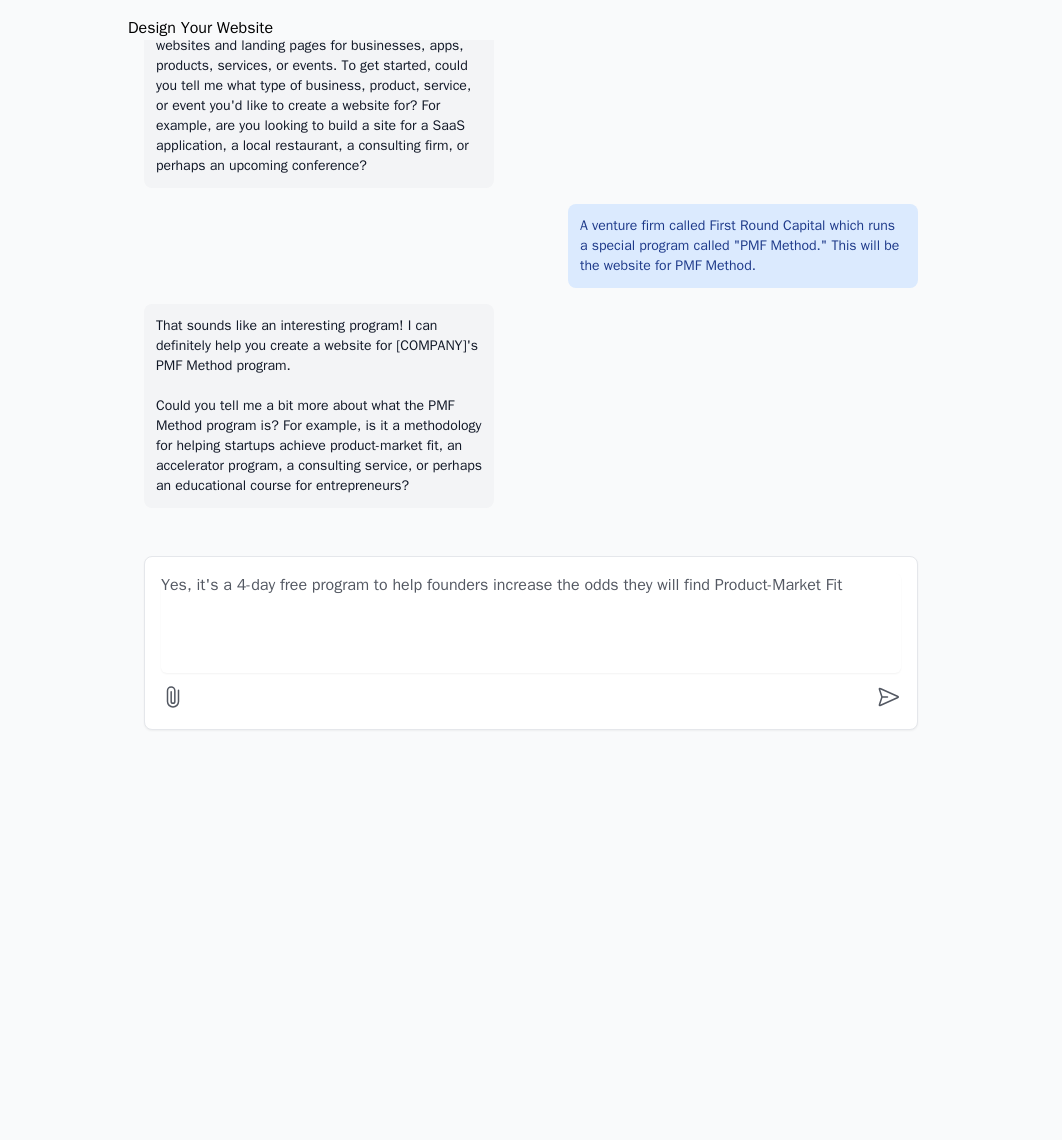 type on "Yes, it's a 4-day free program to help founders increase the odds they will find Product-Market Fit." 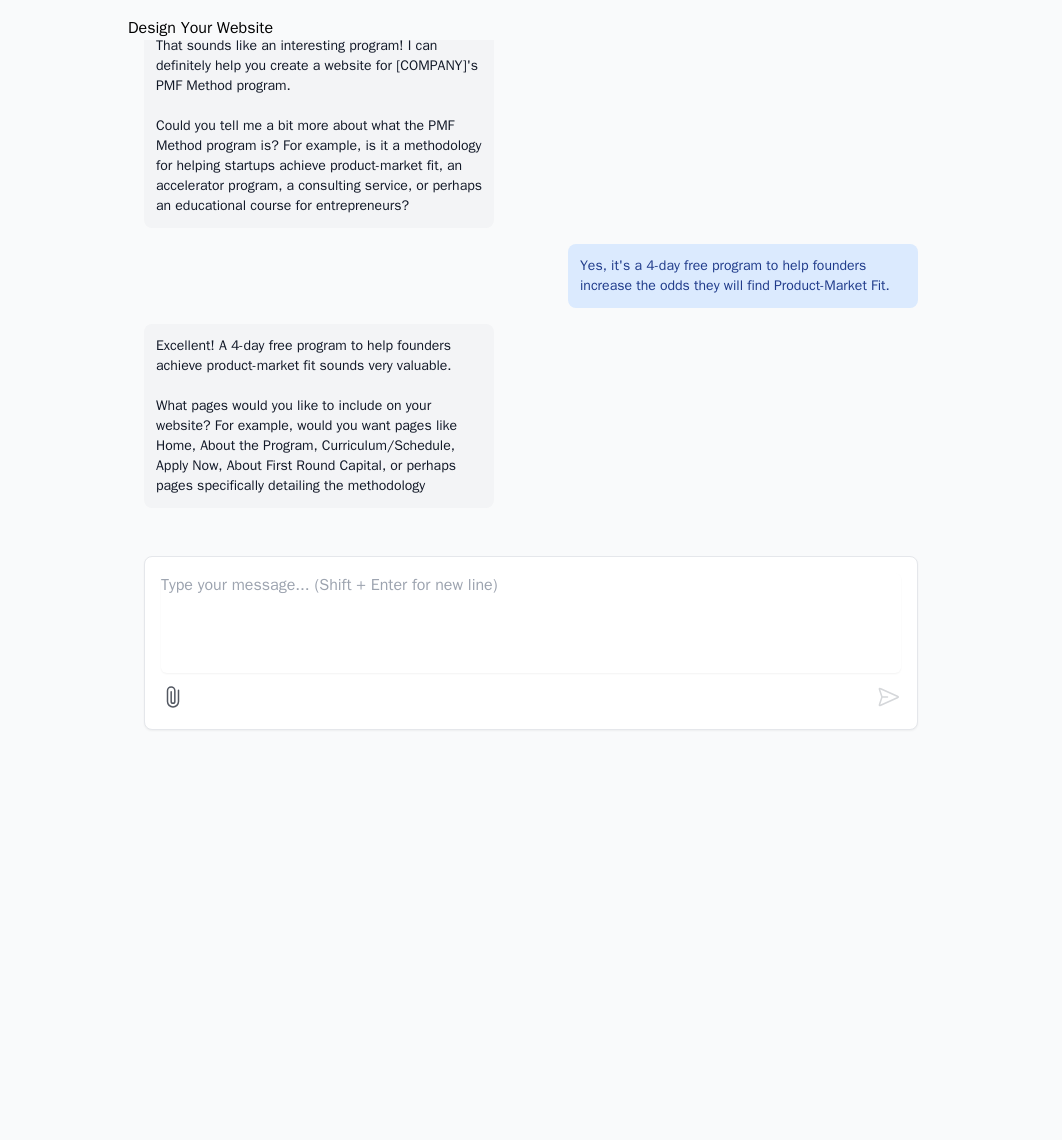 scroll, scrollTop: 412, scrollLeft: 0, axis: vertical 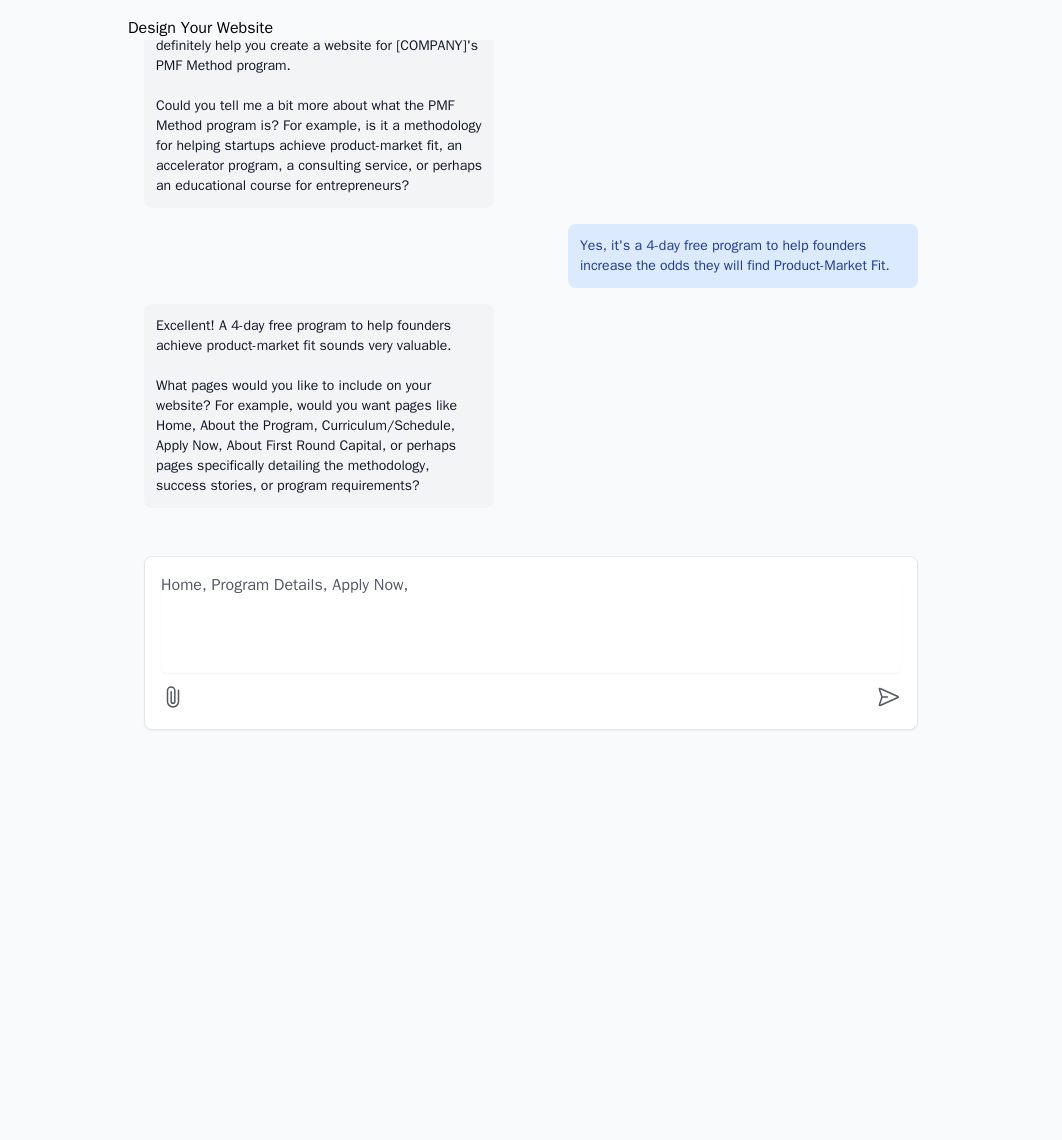 type on "Home, Program Details, Apply Now" 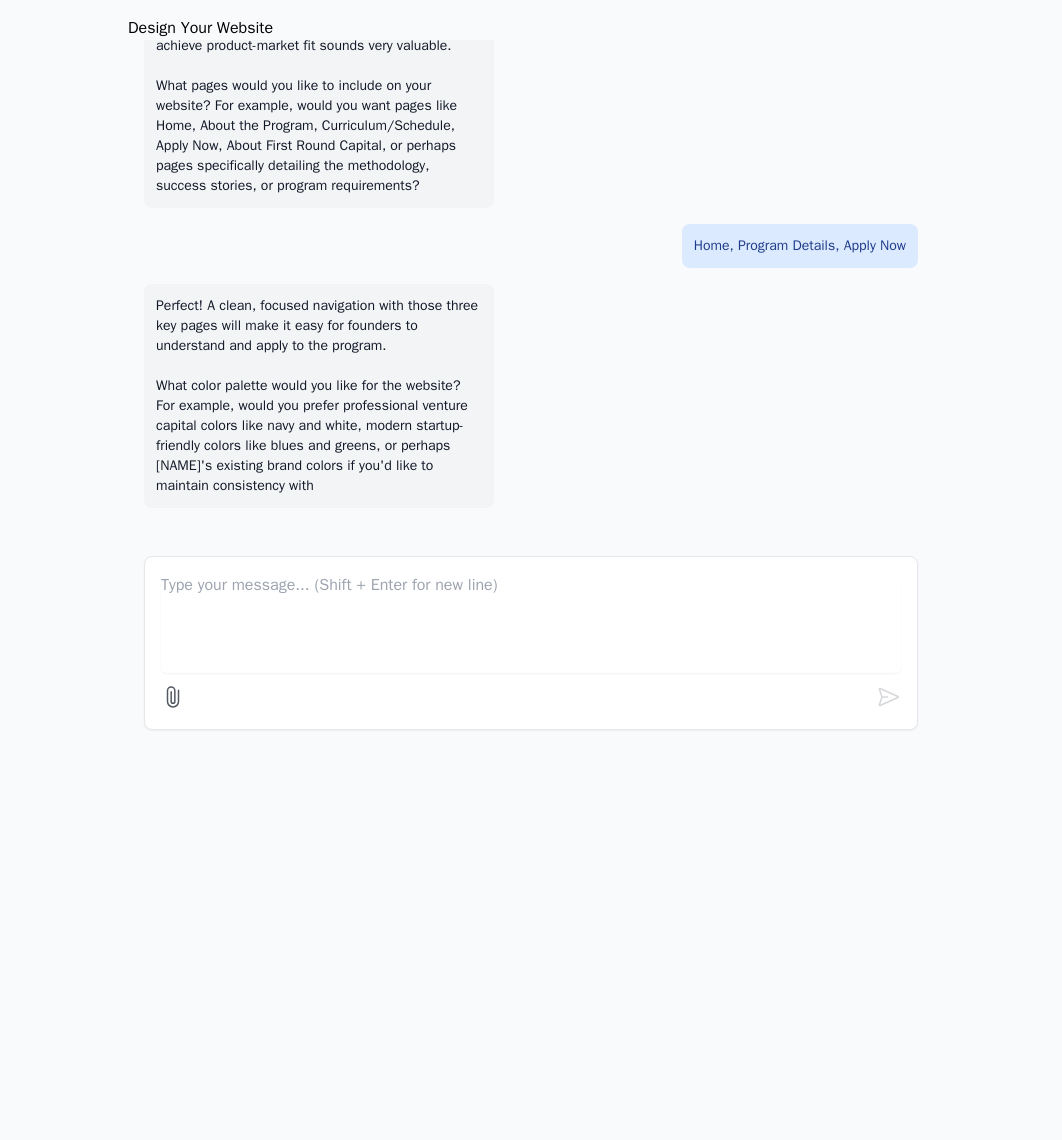 scroll, scrollTop: 732, scrollLeft: 0, axis: vertical 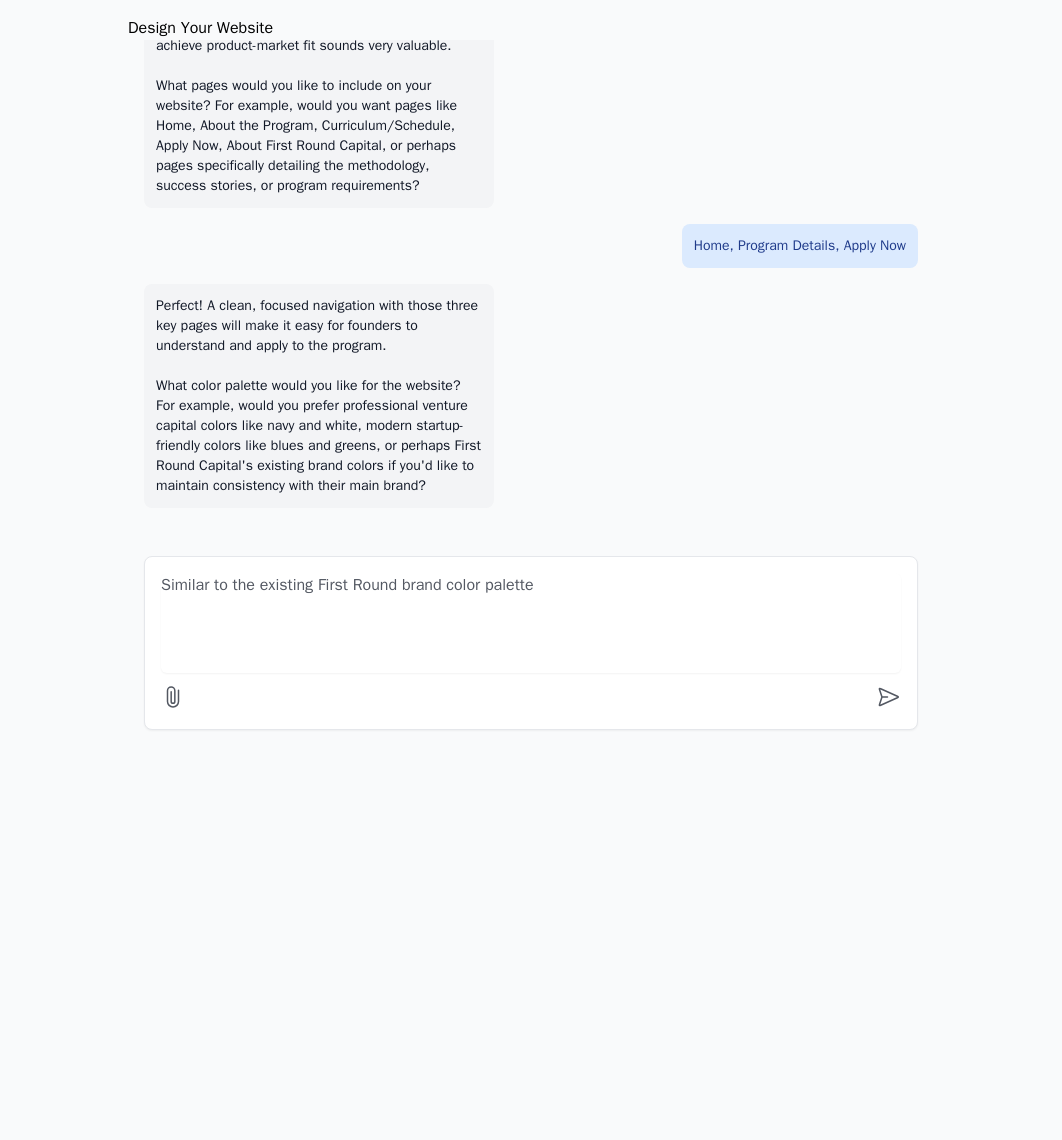 paste on "—" 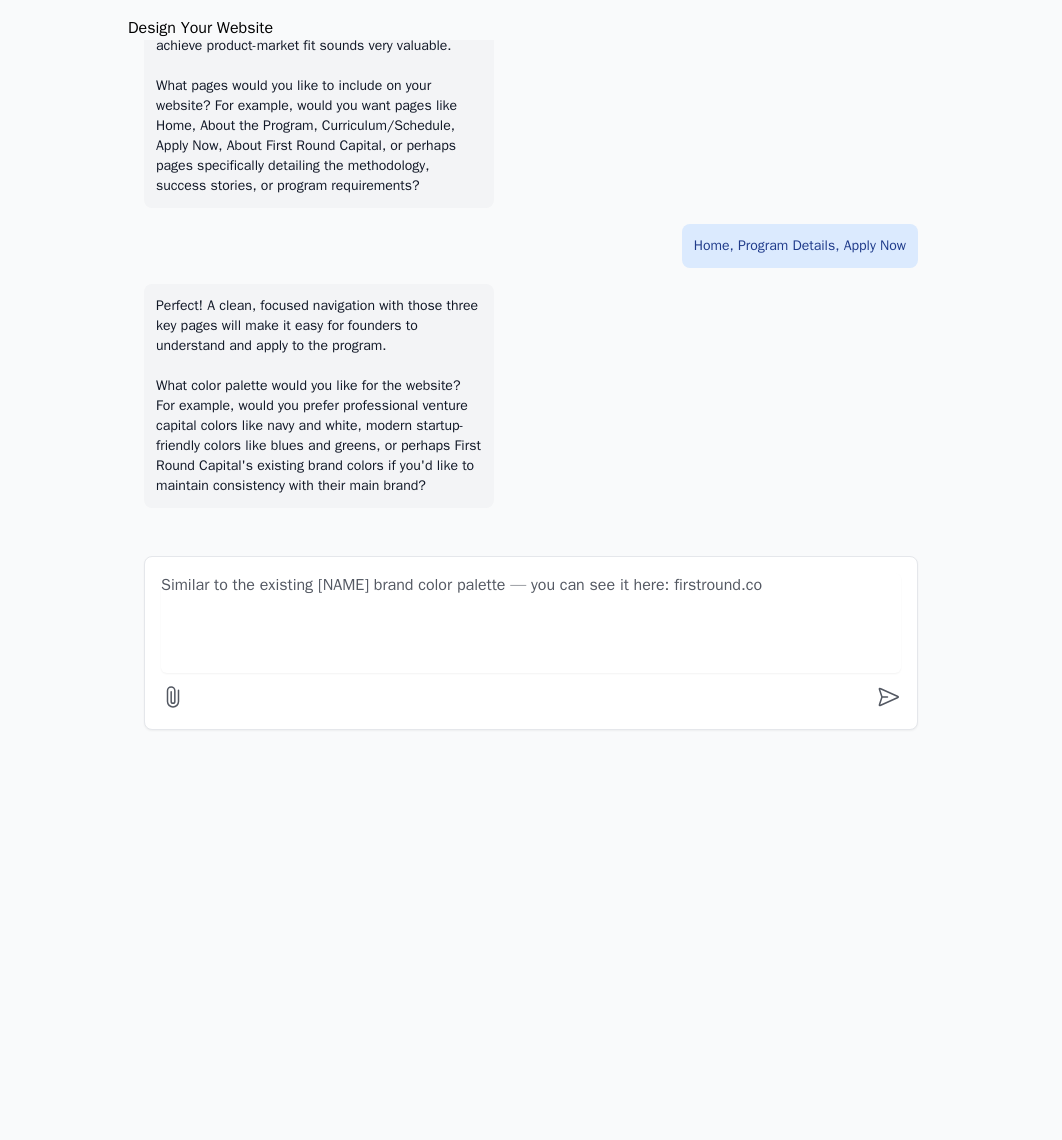 type on "Similar to the existing First Round brand color palette — you can see it here: firstround.com" 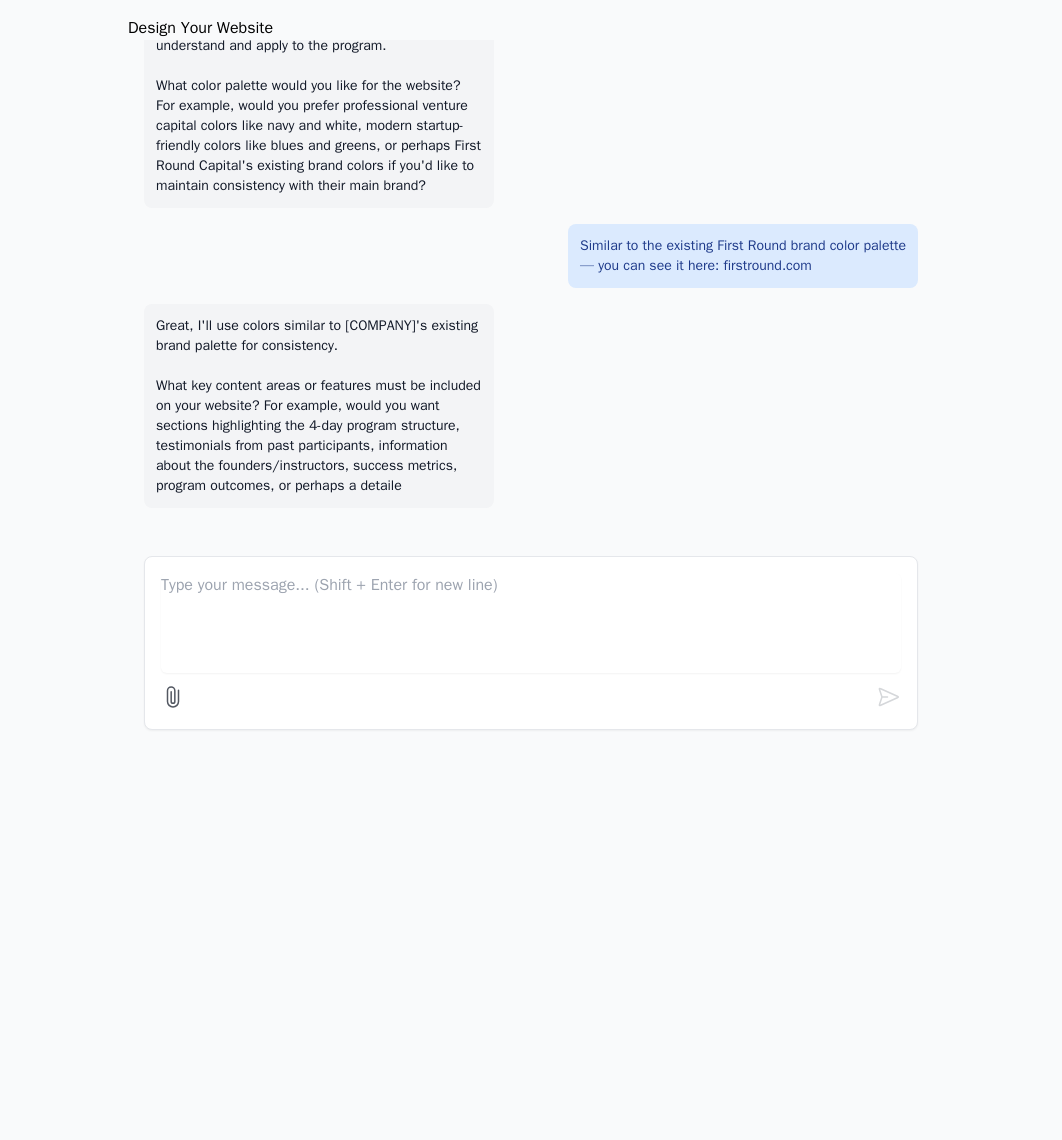 scroll, scrollTop: 1052, scrollLeft: 0, axis: vertical 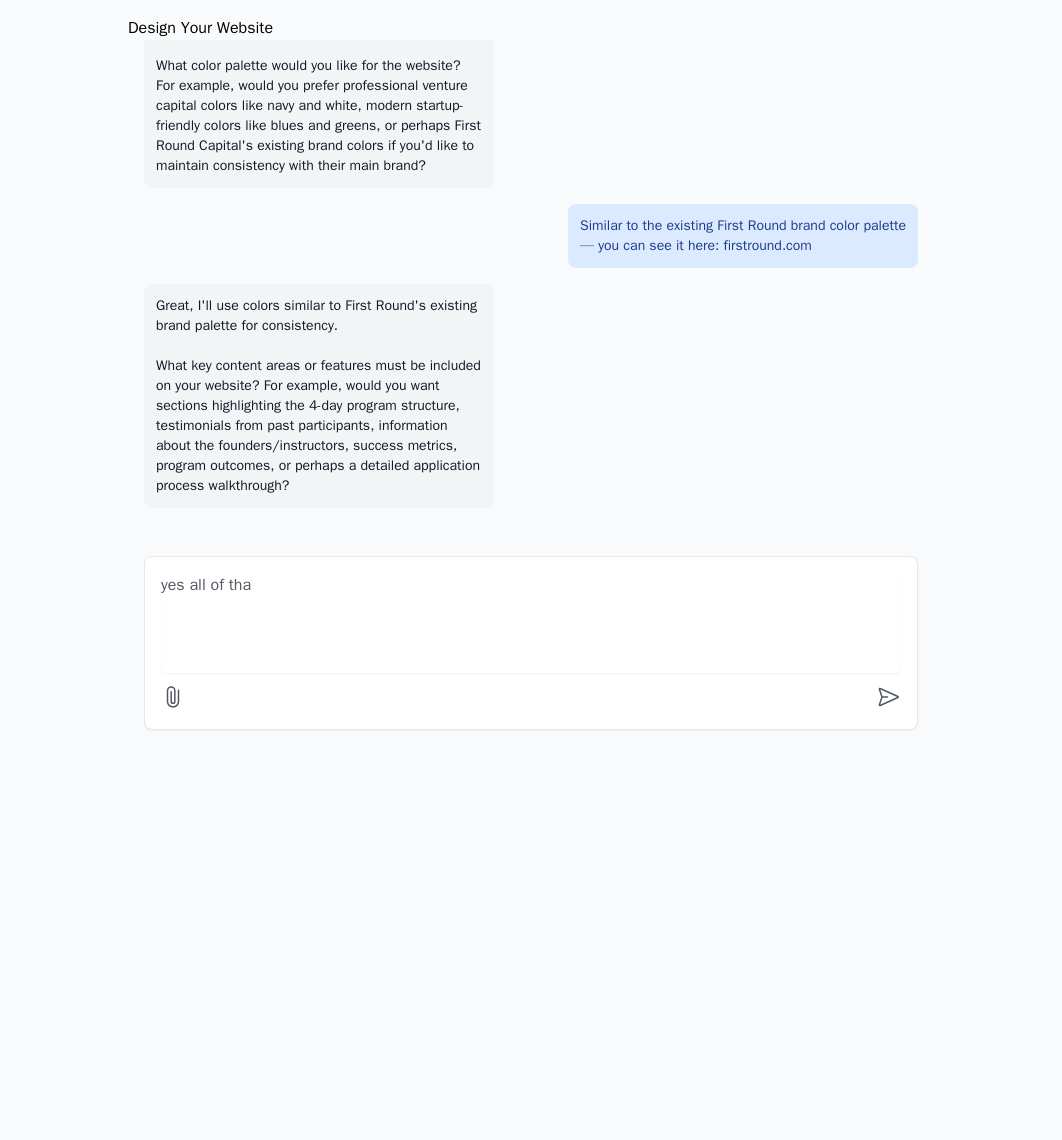 type on "yes all of that" 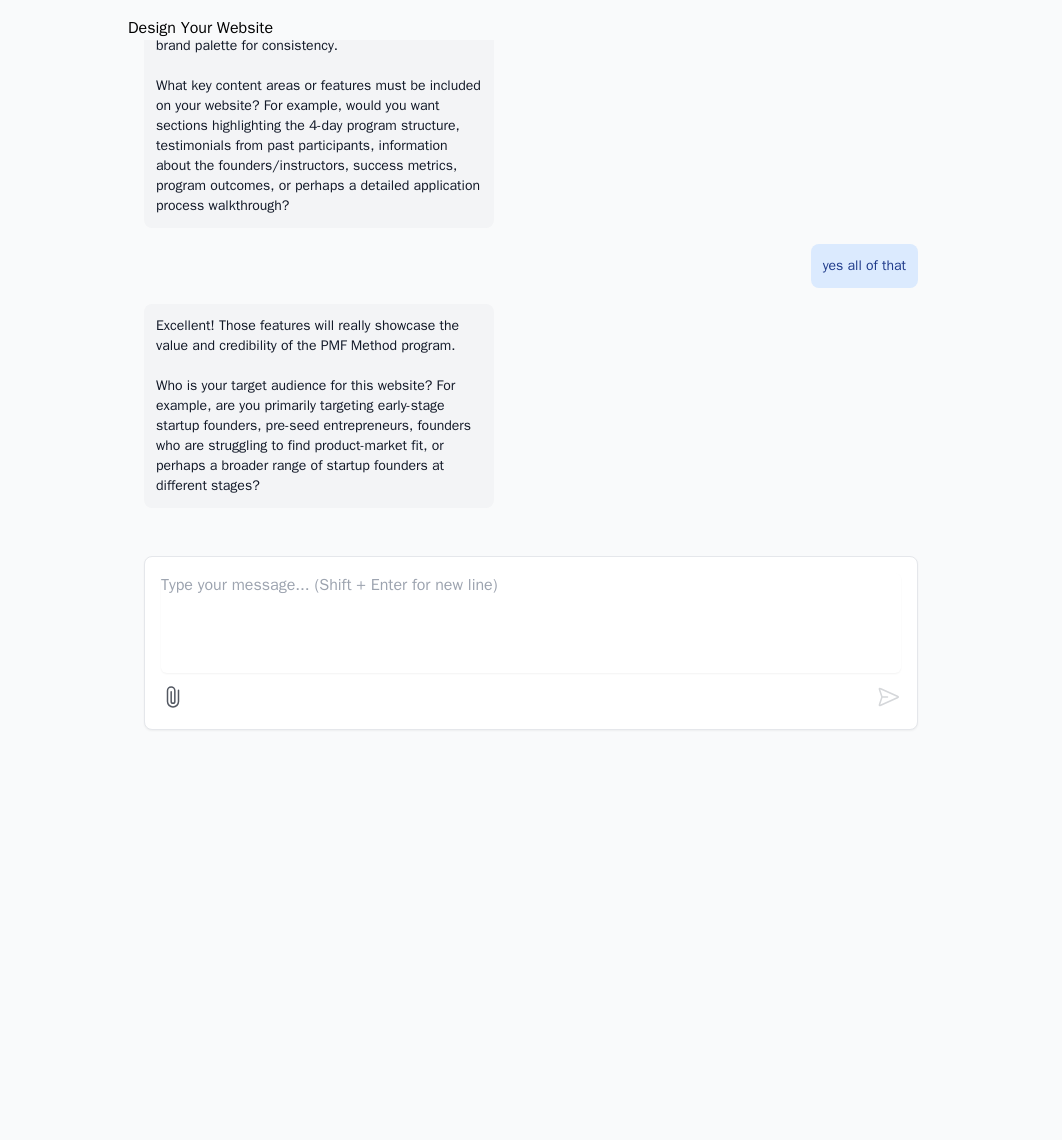 scroll, scrollTop: 1332, scrollLeft: 0, axis: vertical 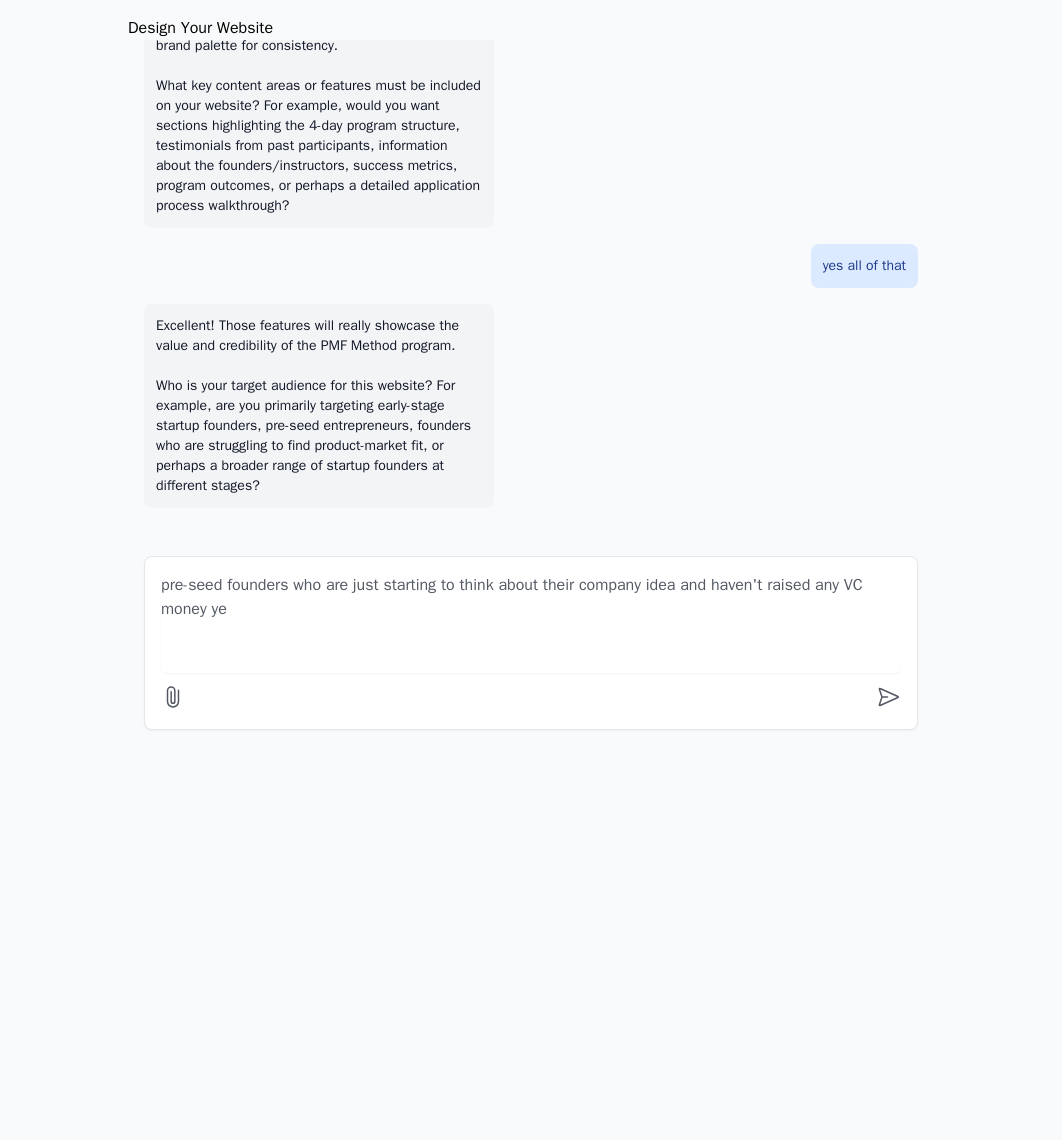 type on "pre-seed founders who are just starting to think about their company idea and haven't raised any VC money yet" 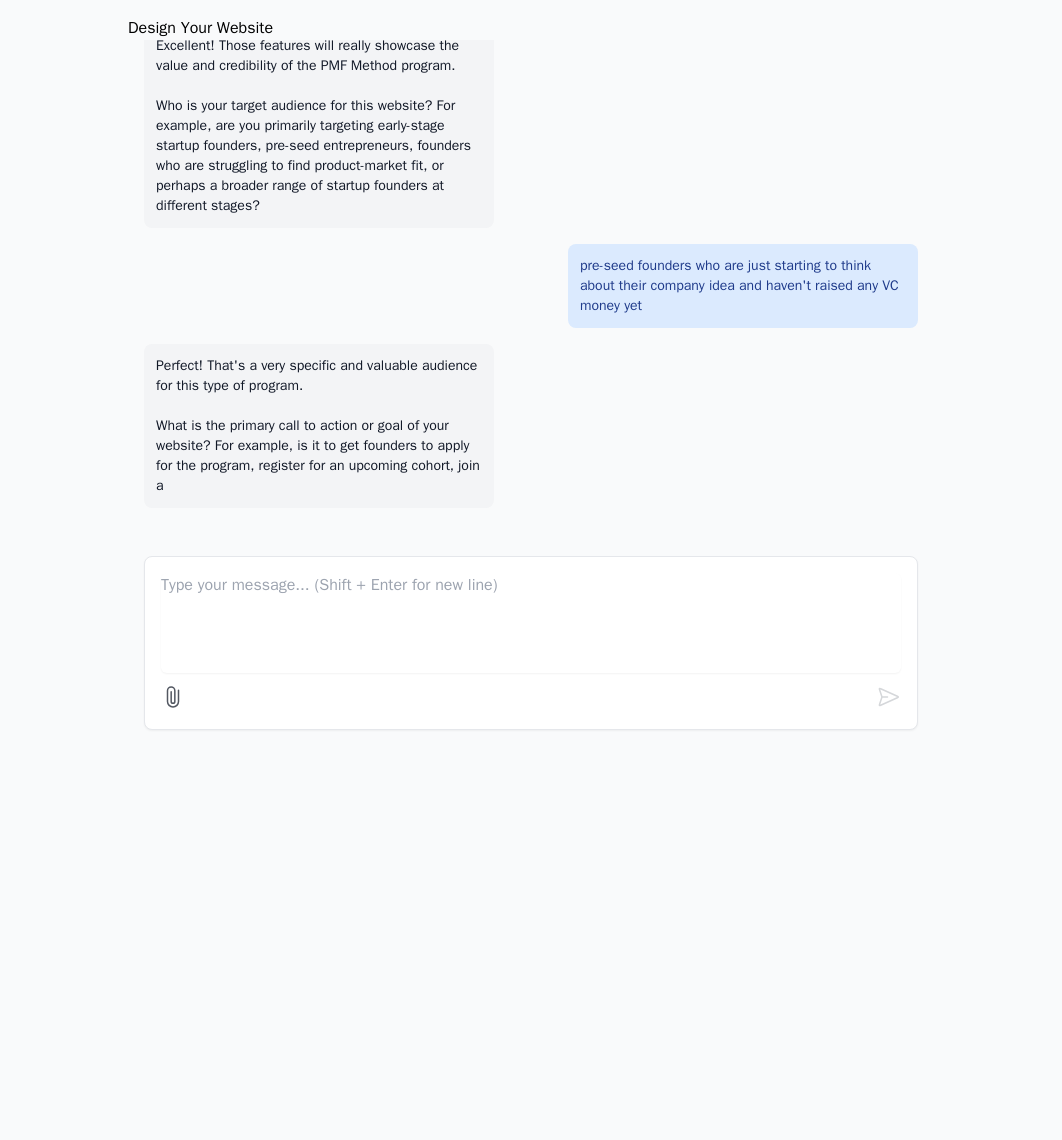 scroll, scrollTop: 1652, scrollLeft: 0, axis: vertical 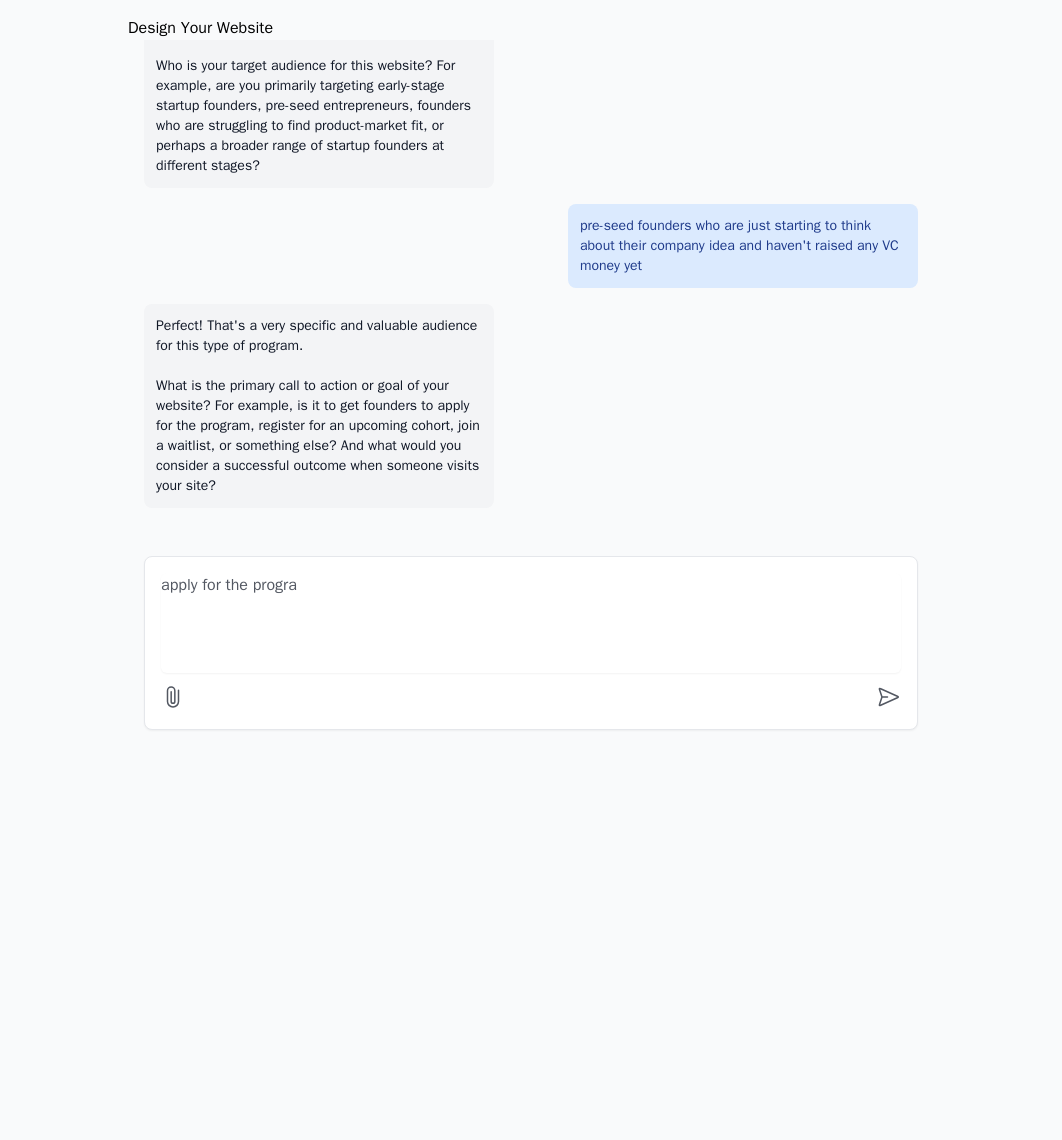 type on "apply for the program" 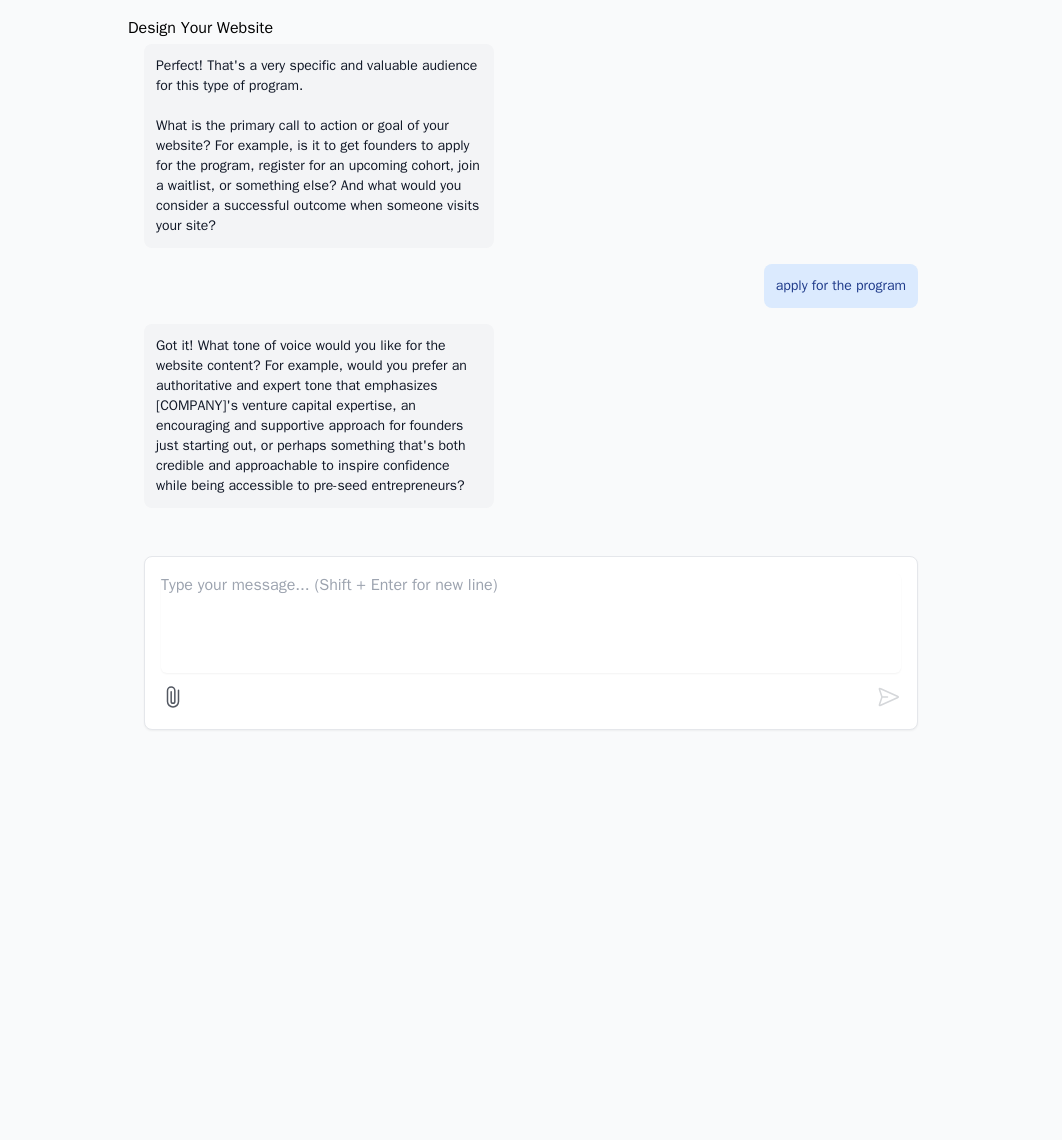 scroll, scrollTop: 1932, scrollLeft: 0, axis: vertical 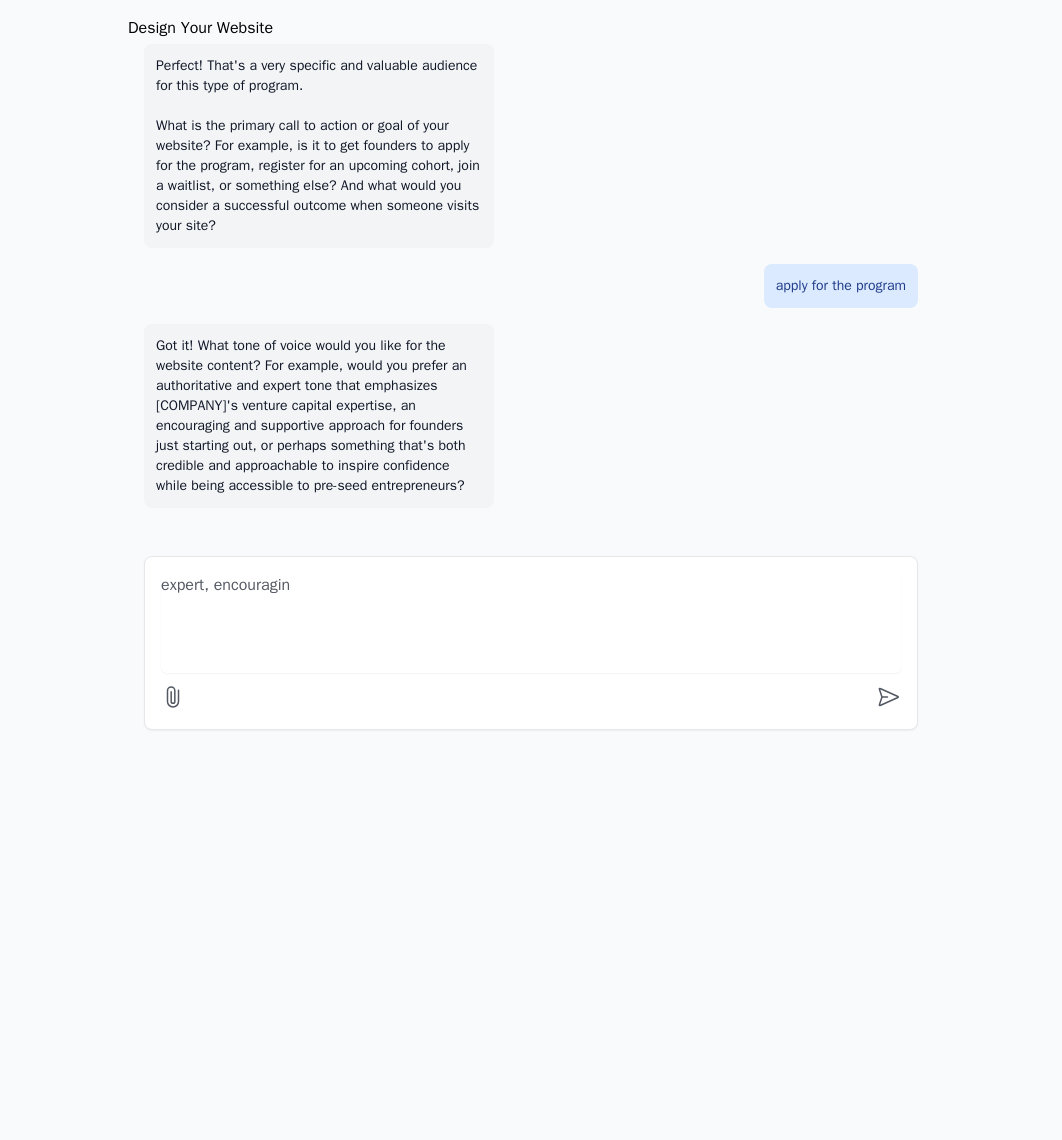 type on "expert, encouraging" 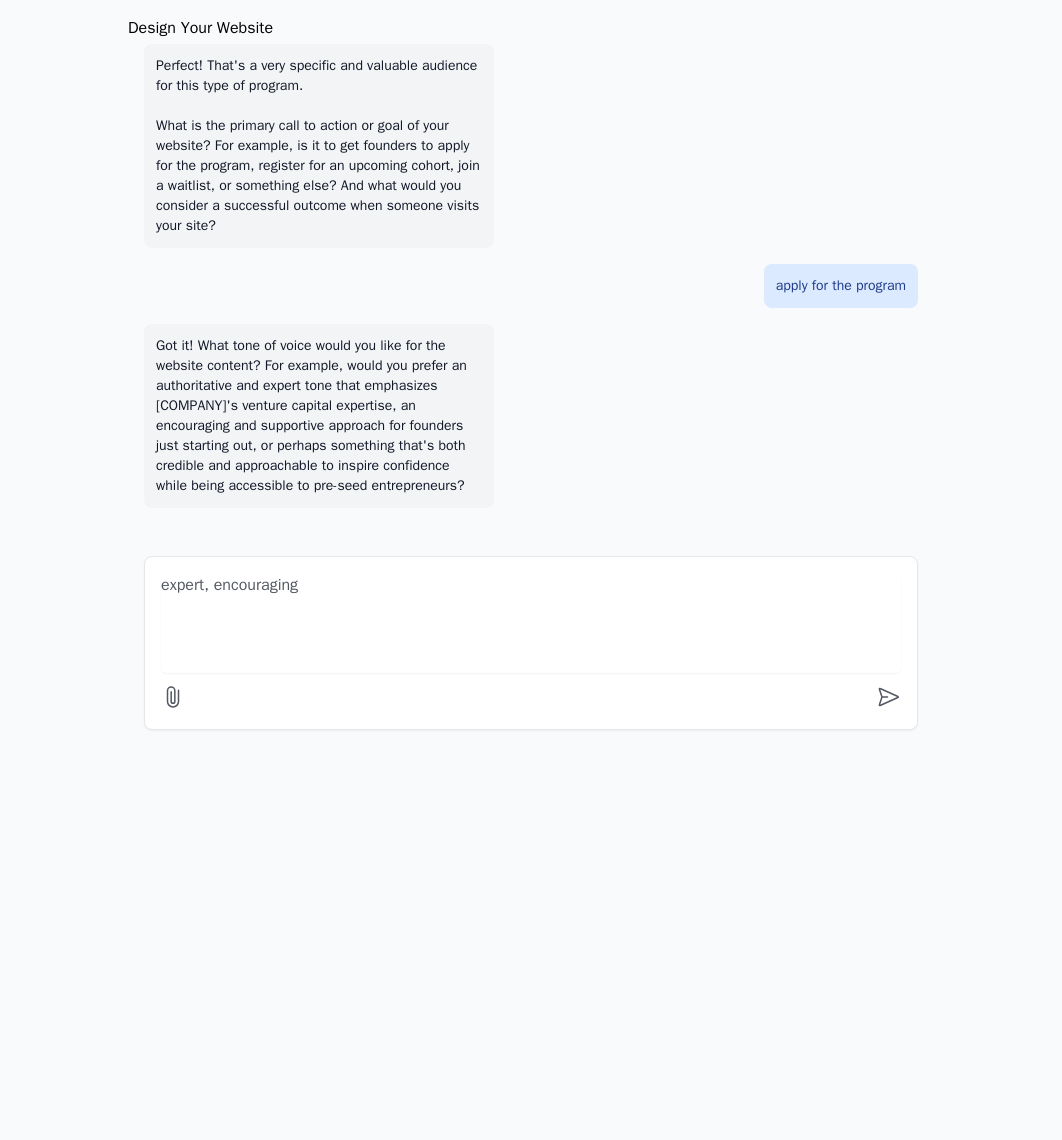 type 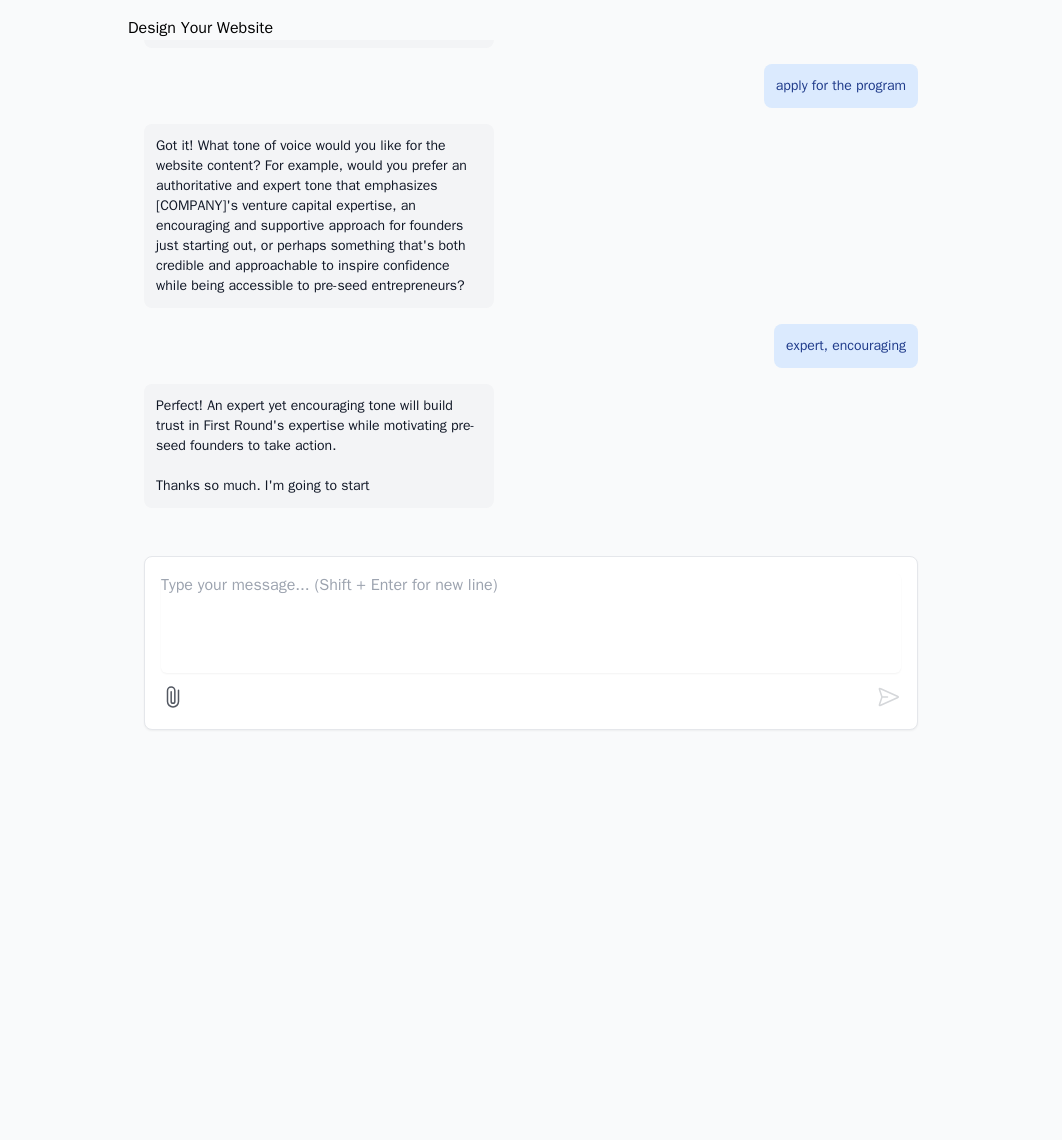 scroll, scrollTop: 2172, scrollLeft: 0, axis: vertical 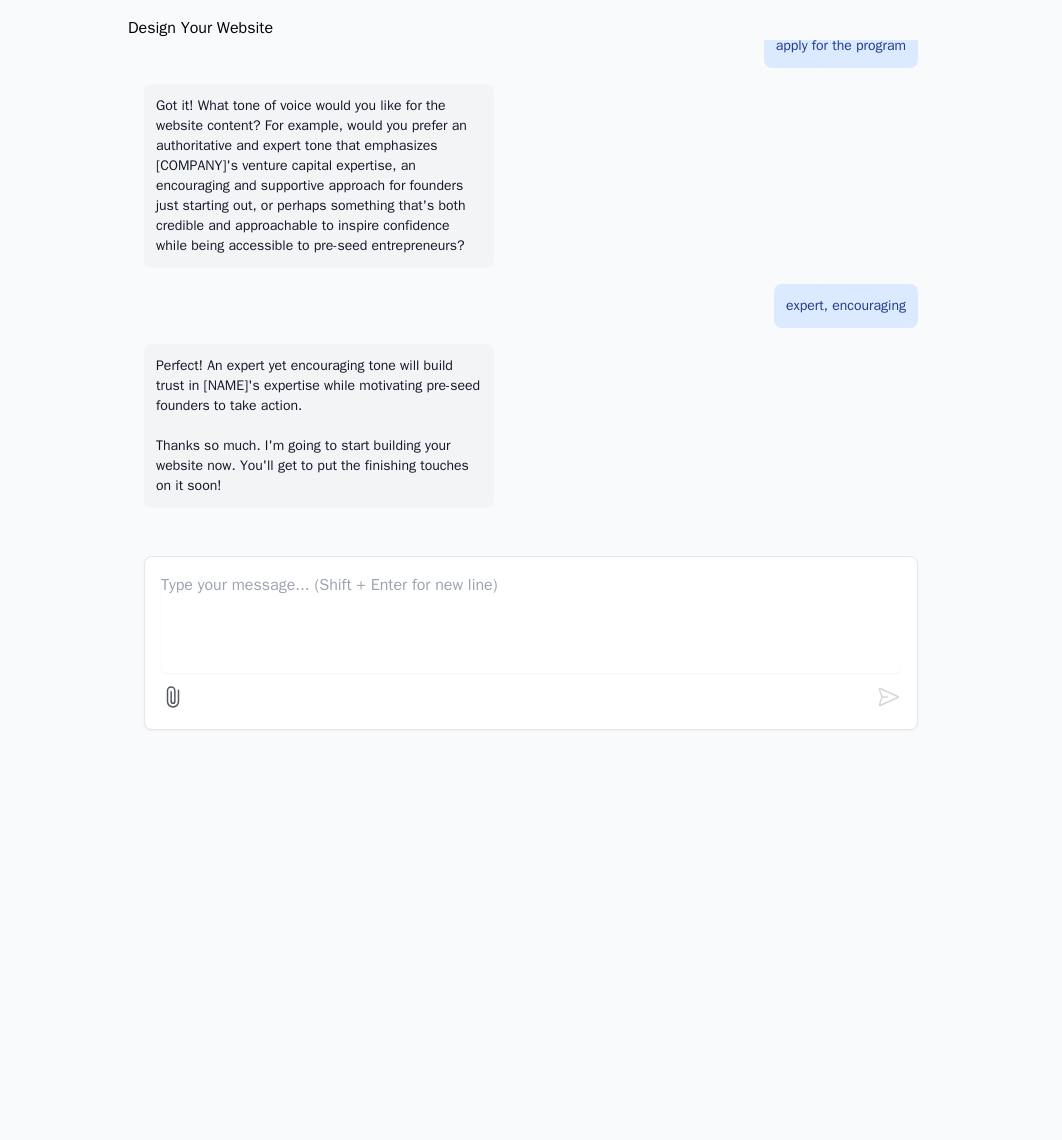 select on "xl" 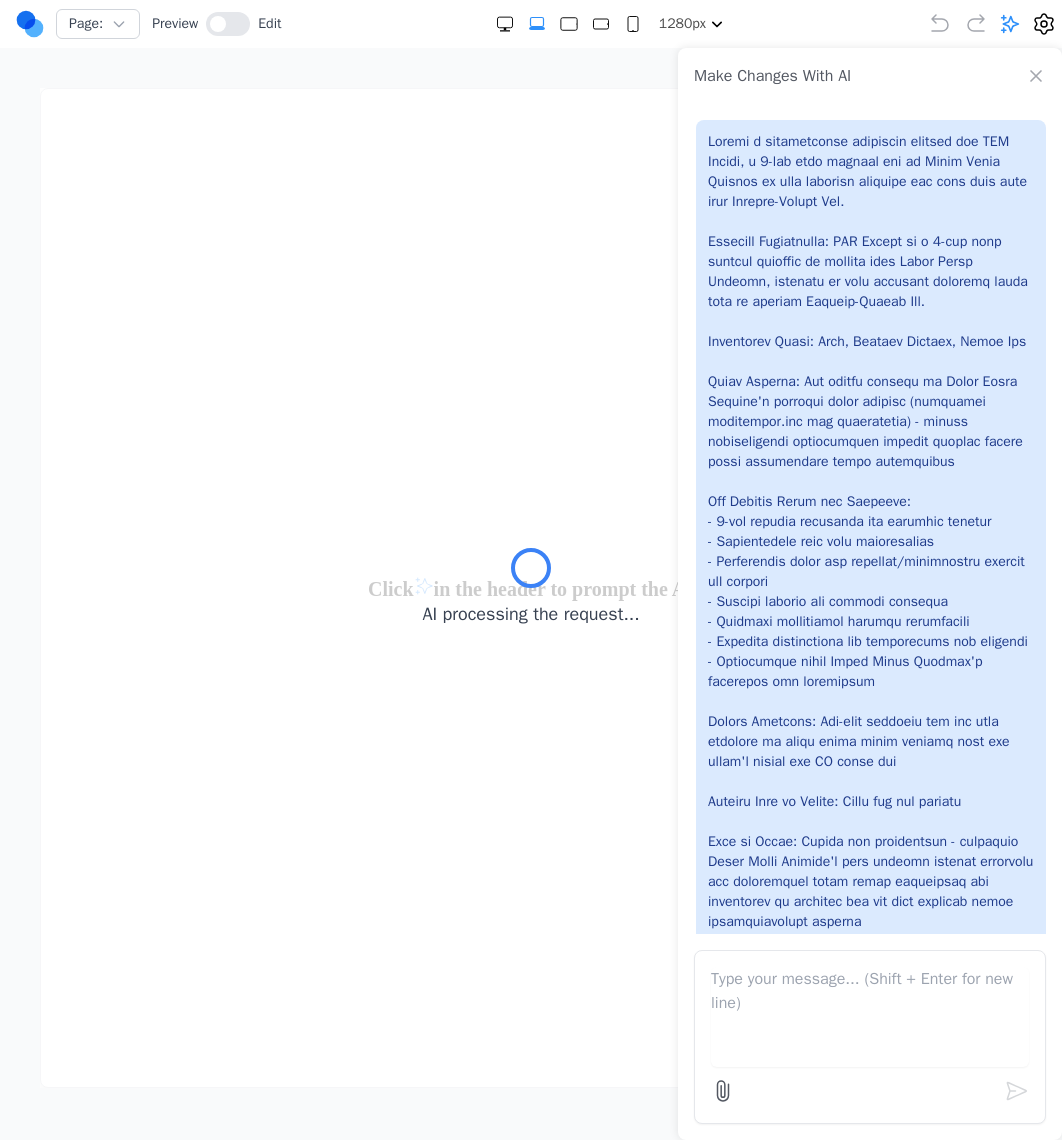 scroll, scrollTop: 0, scrollLeft: 0, axis: both 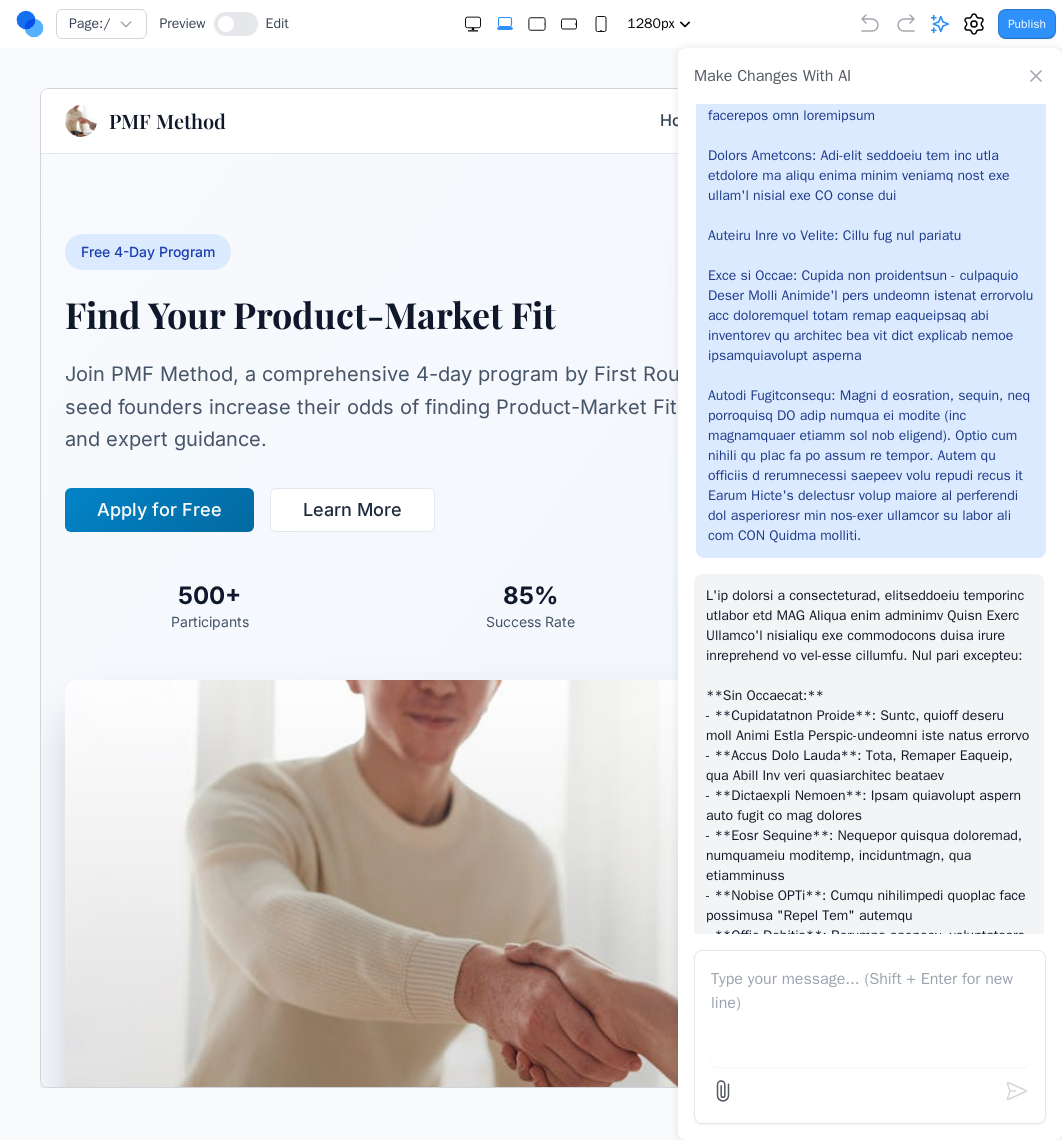 click 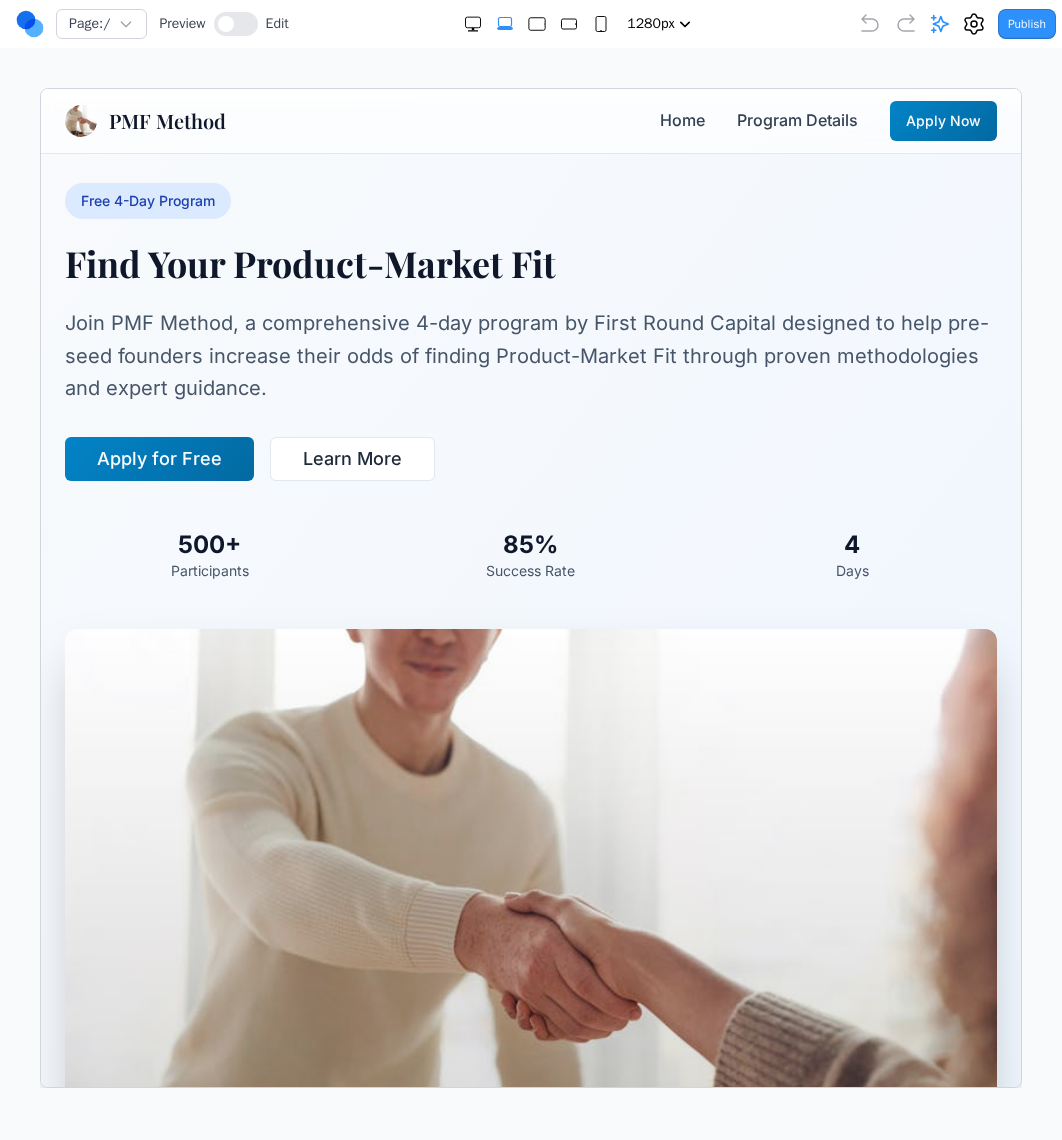 scroll, scrollTop: 0, scrollLeft: 0, axis: both 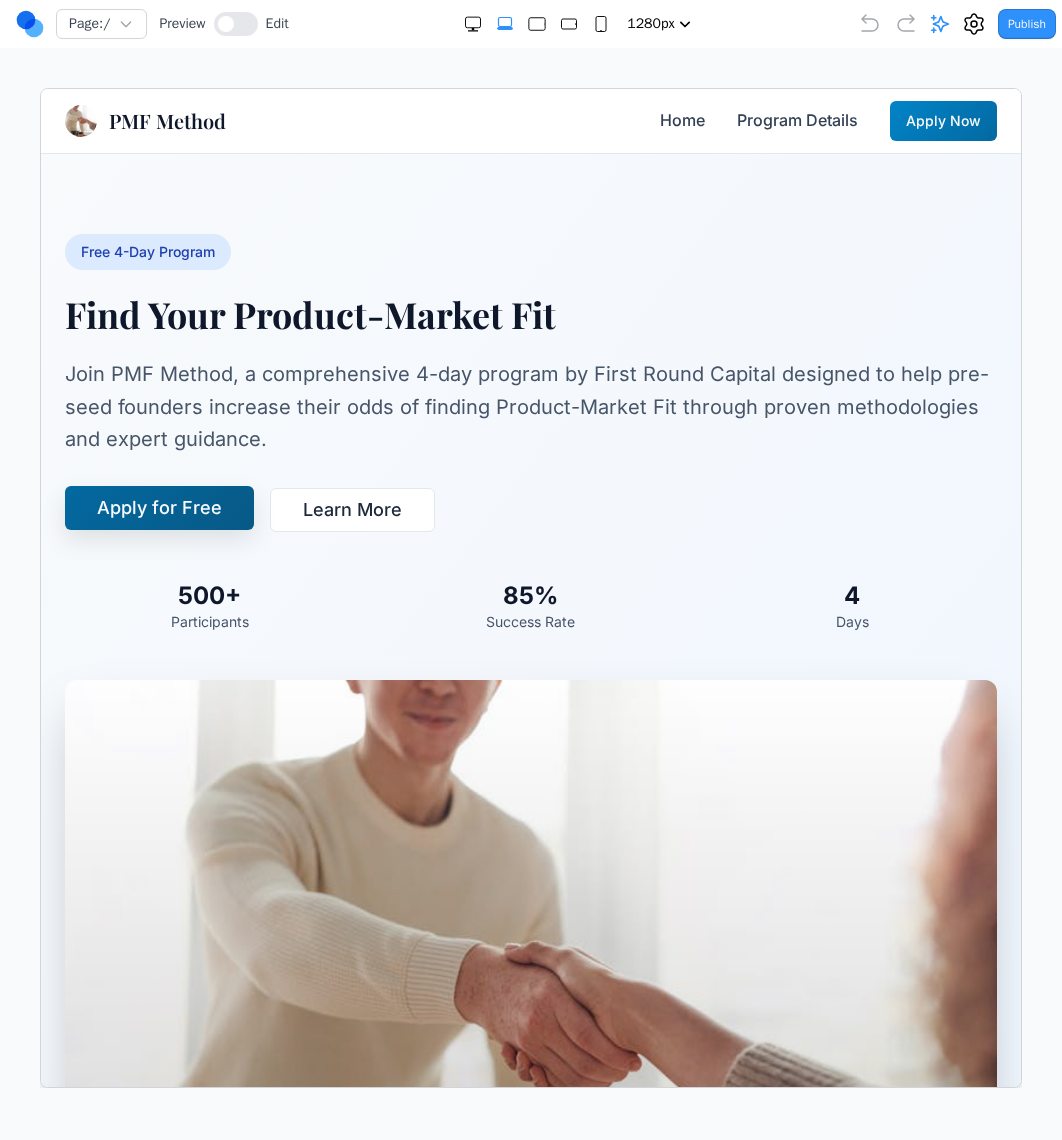 click on "Apply for Free" at bounding box center (158, 507) 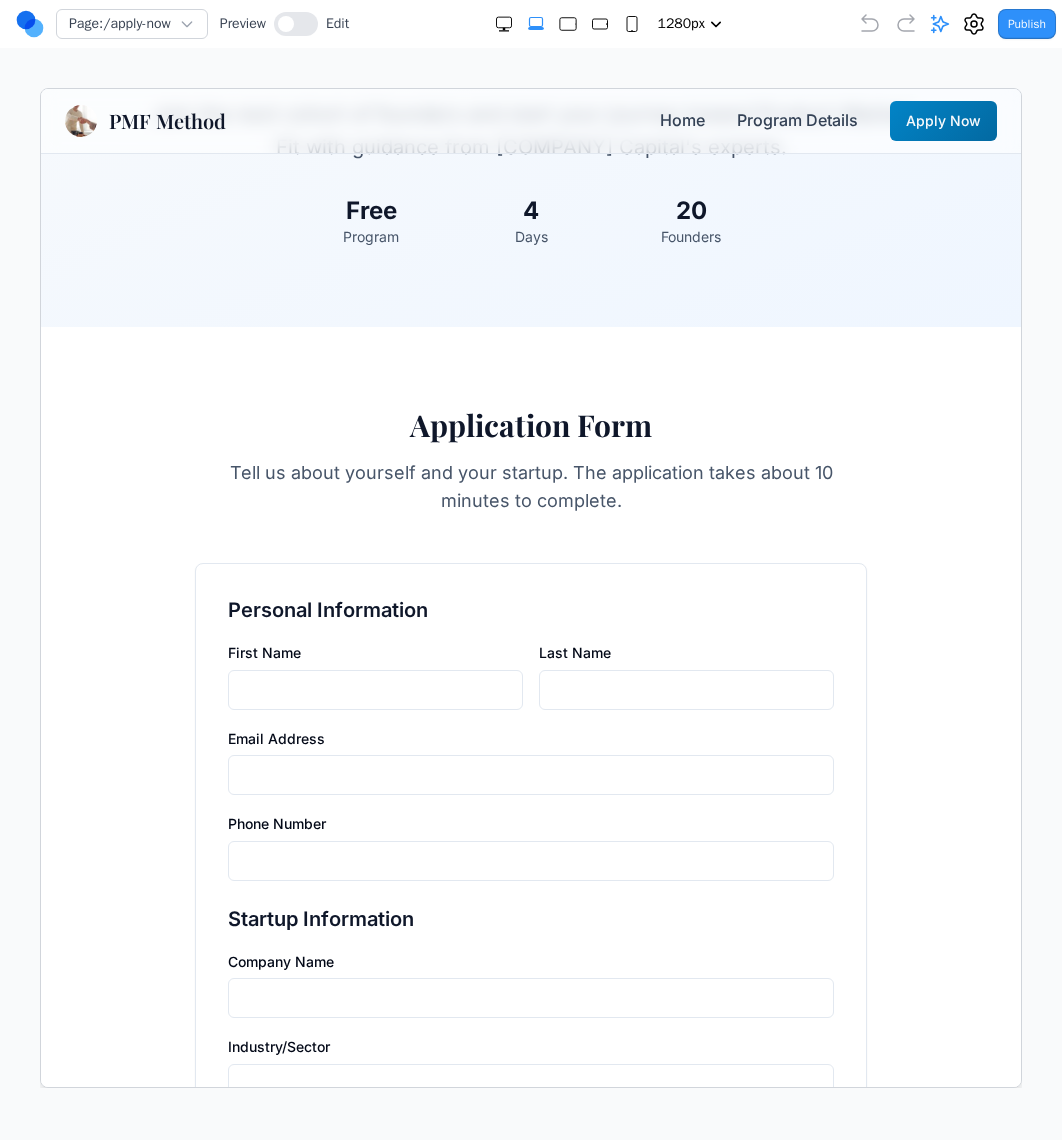 scroll, scrollTop: 0, scrollLeft: 0, axis: both 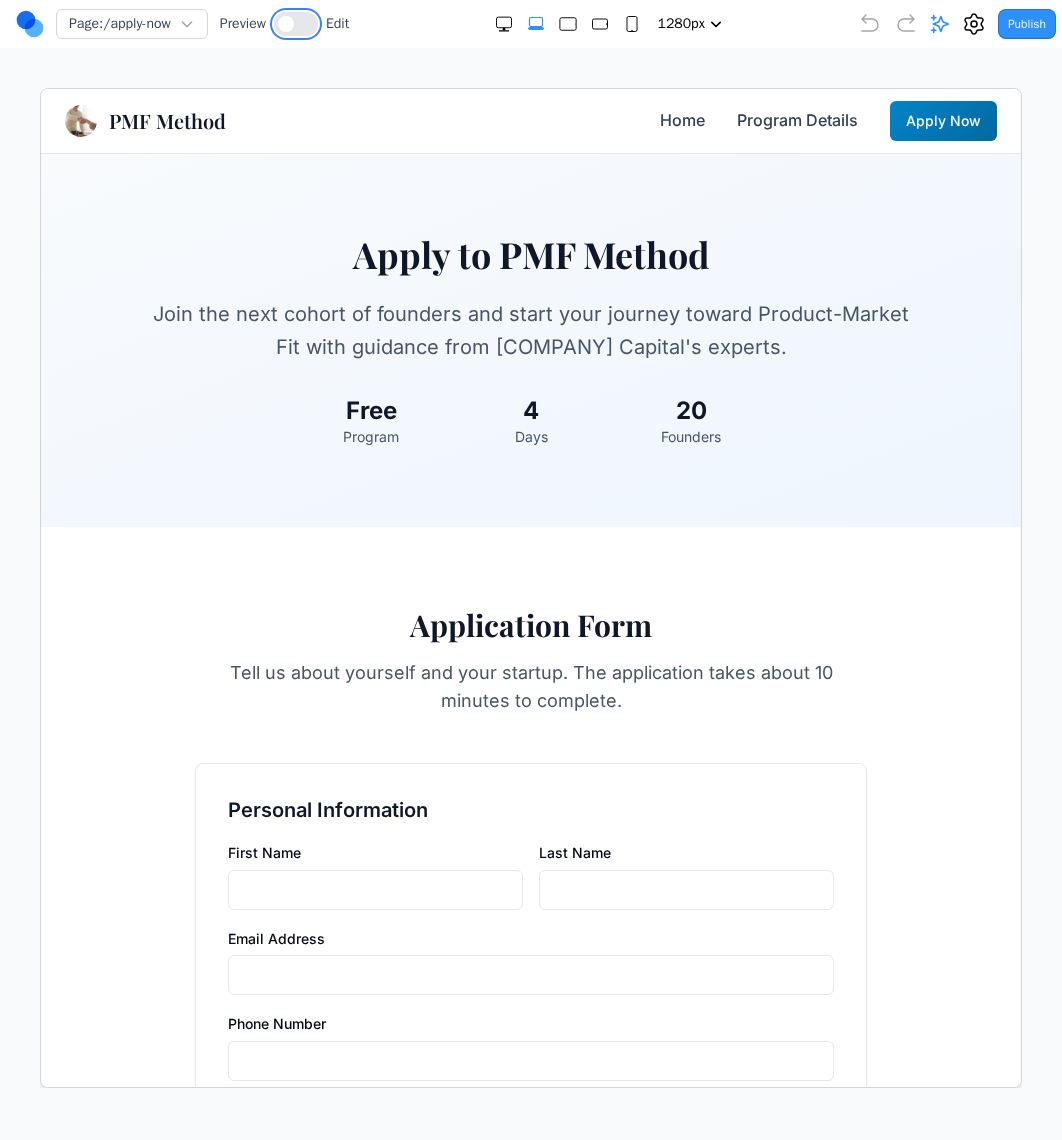 click at bounding box center [286, 24] 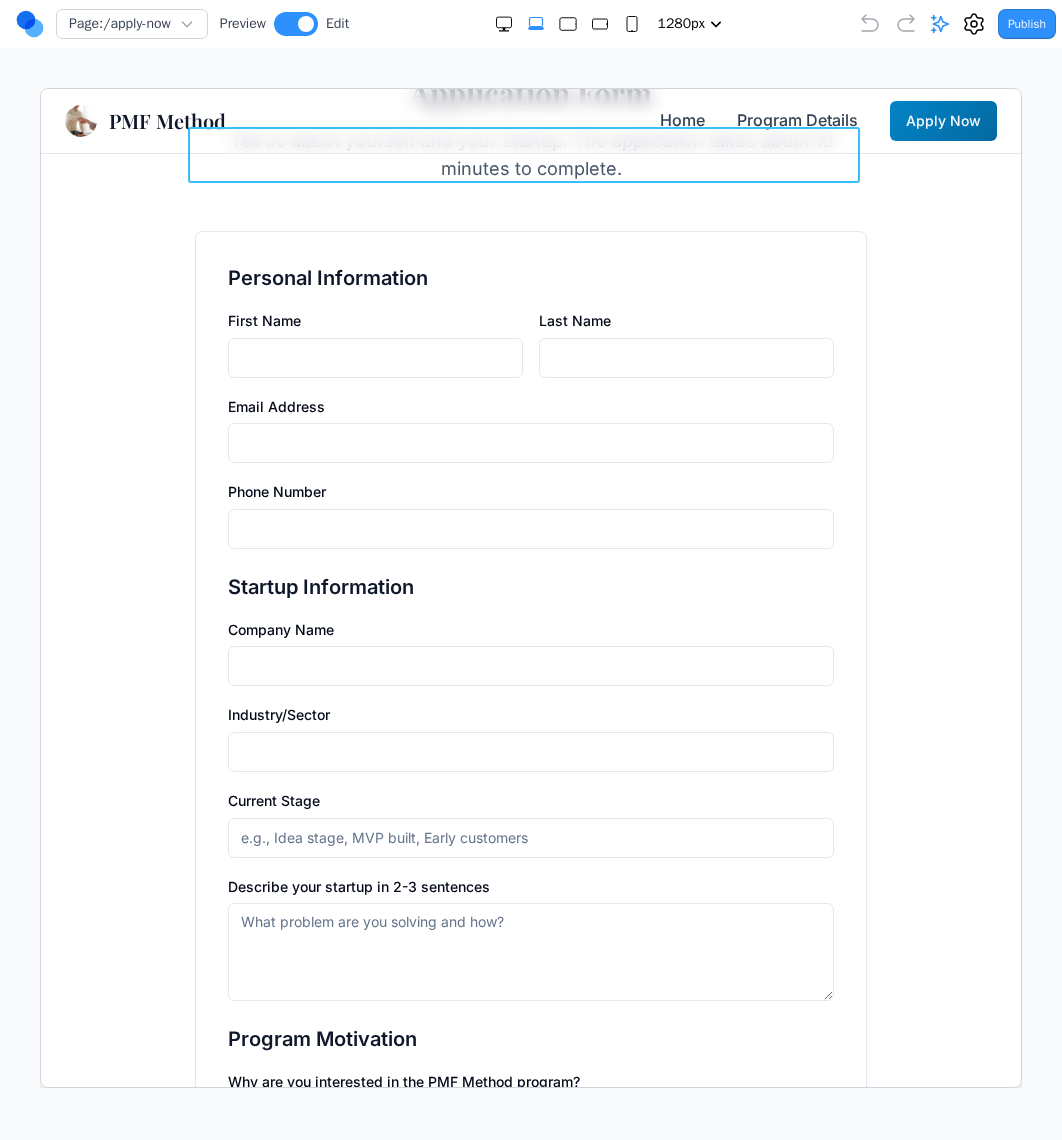 scroll, scrollTop: 0, scrollLeft: 0, axis: both 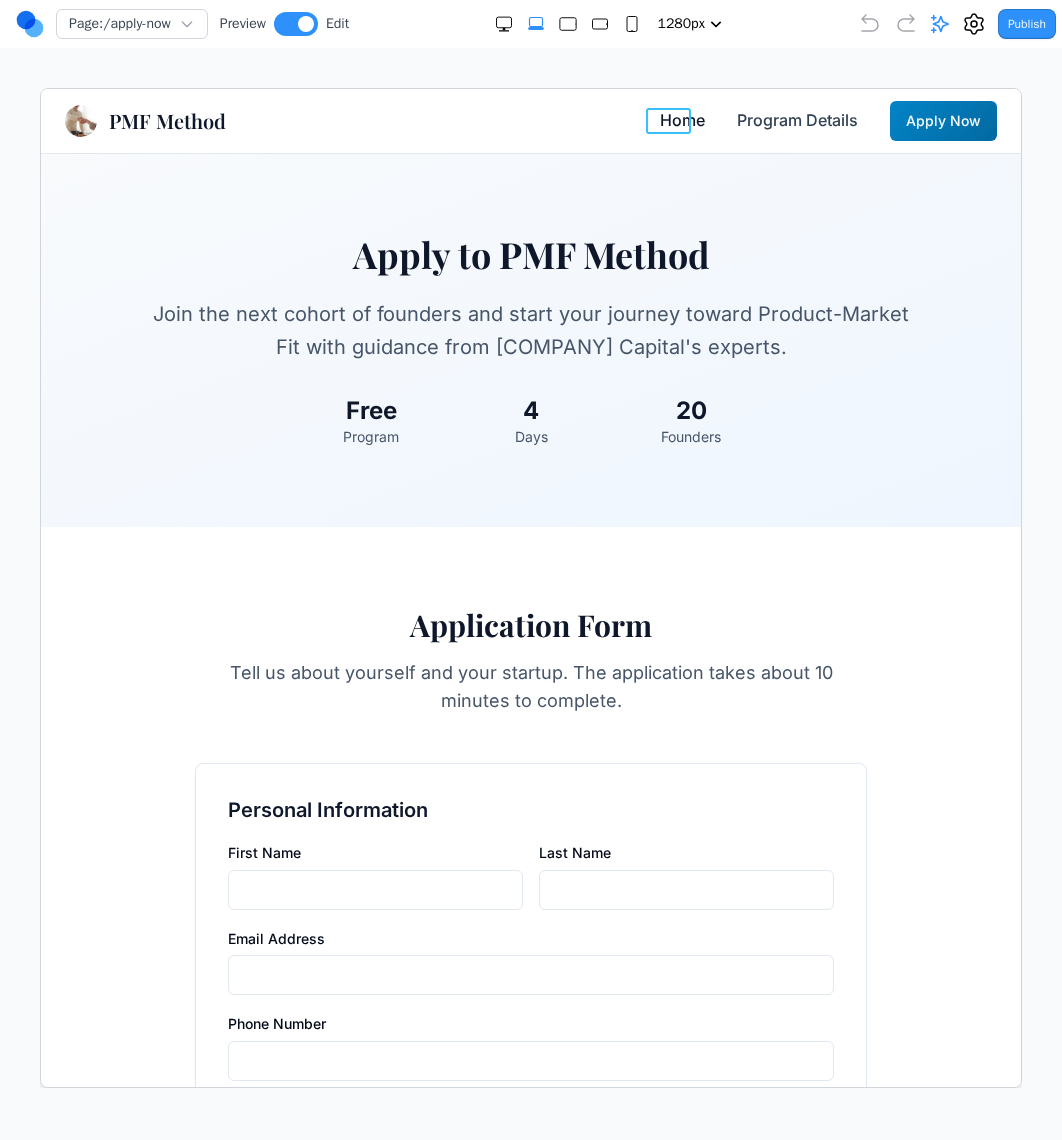 click on "Home" at bounding box center (681, 120) 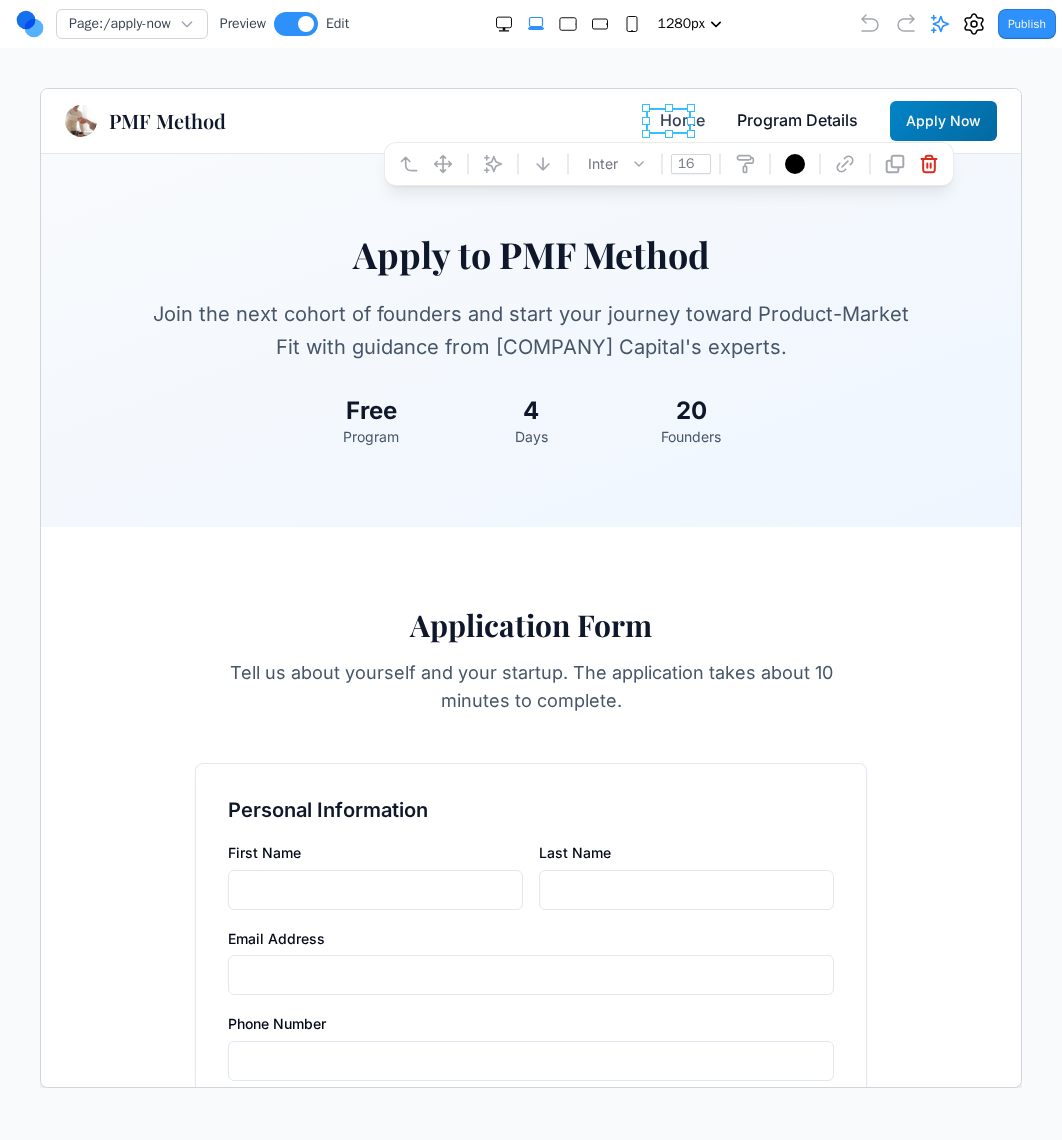 click on "Program Details" at bounding box center (796, 120) 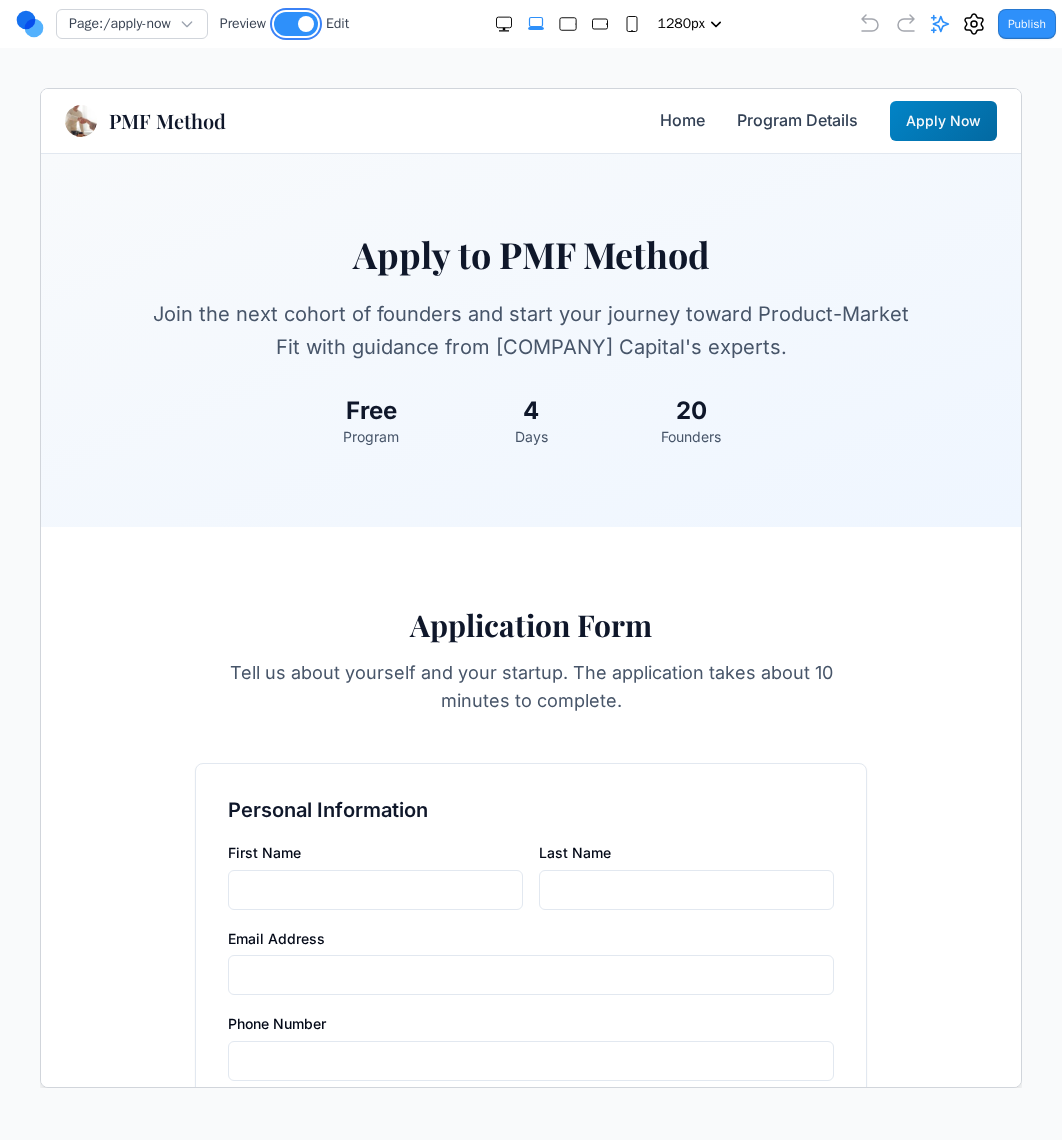 click at bounding box center [296, 24] 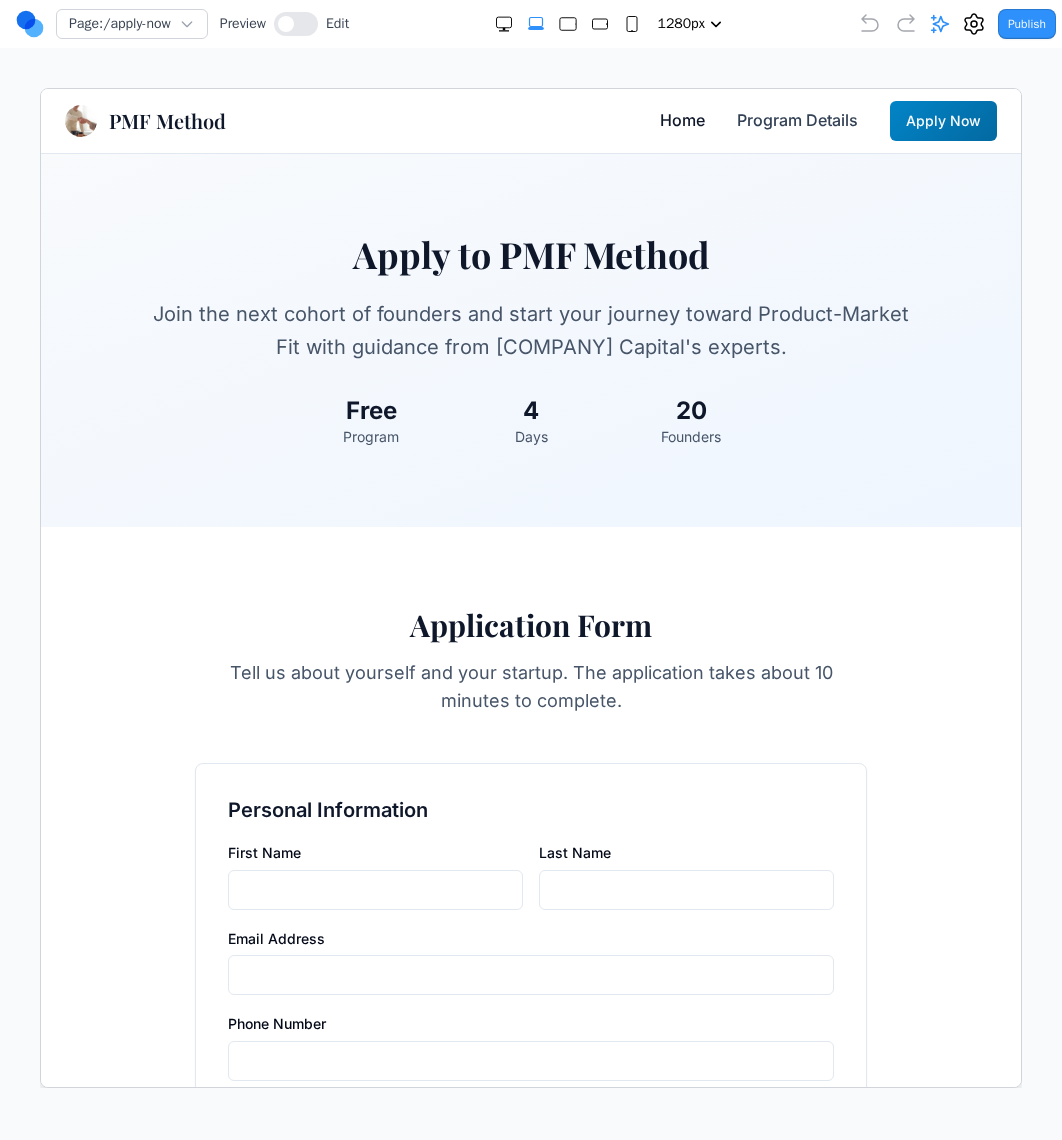 click on "Home" at bounding box center (681, 120) 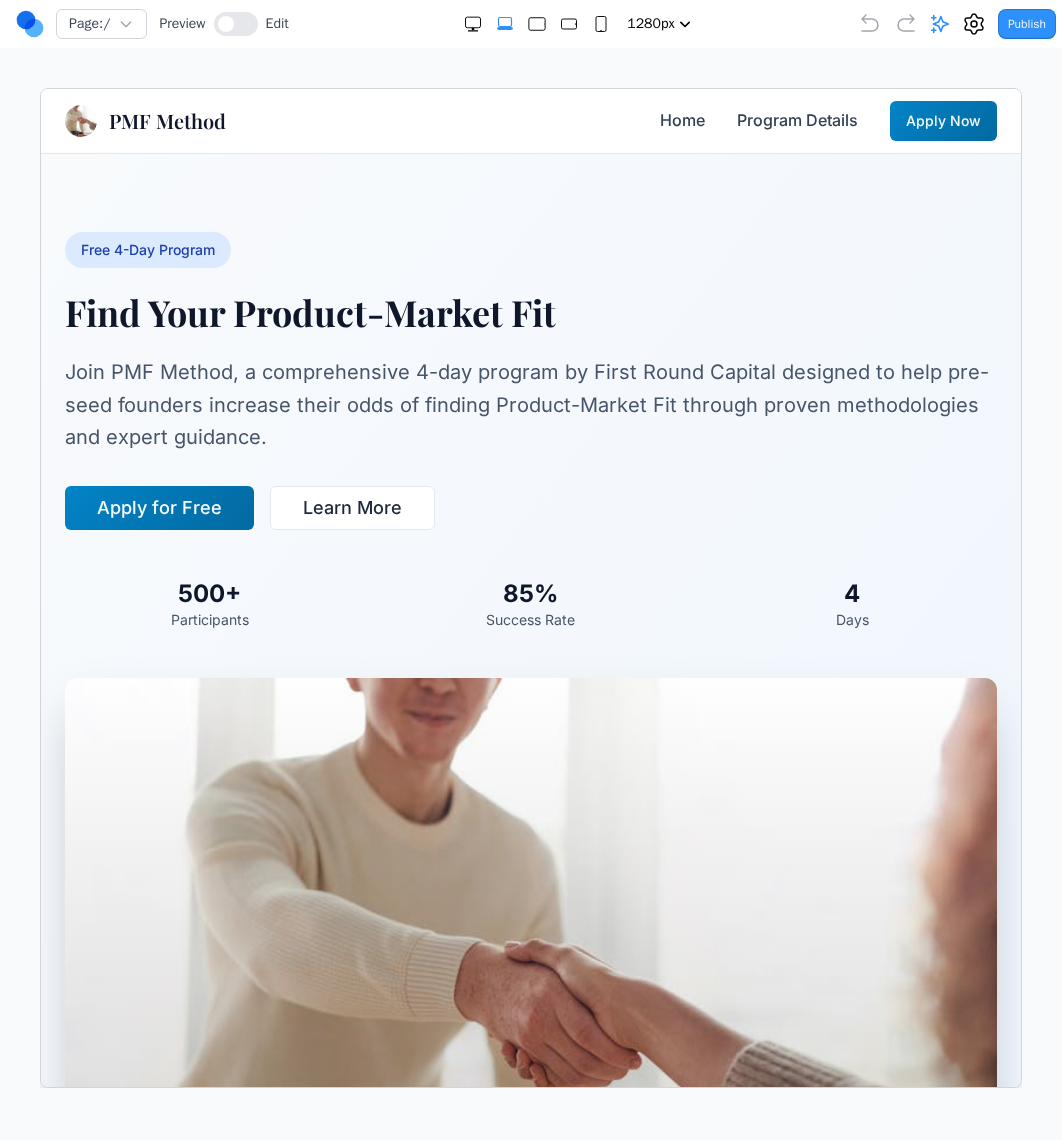 scroll, scrollTop: 4, scrollLeft: 0, axis: vertical 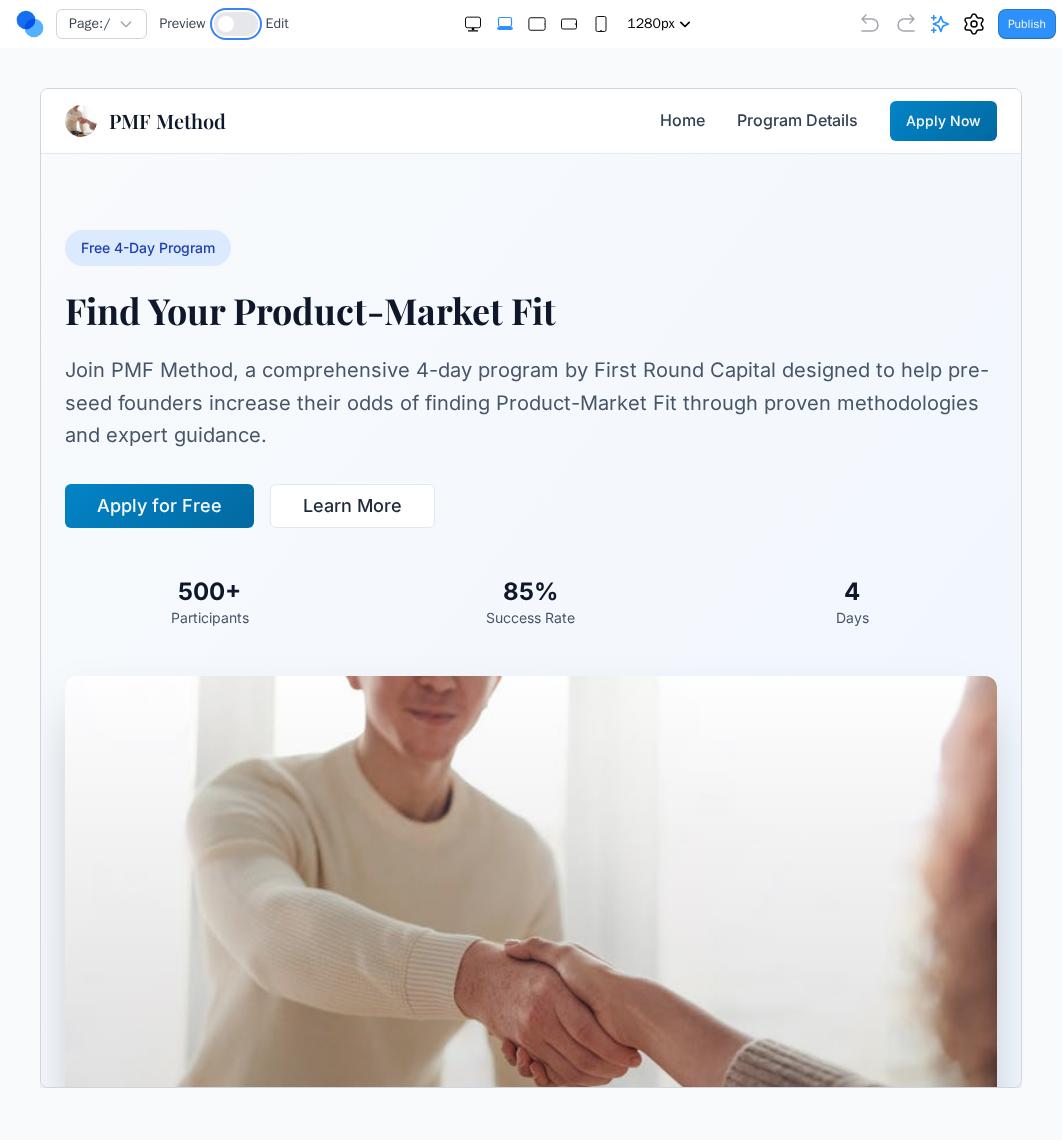 click at bounding box center [236, 24] 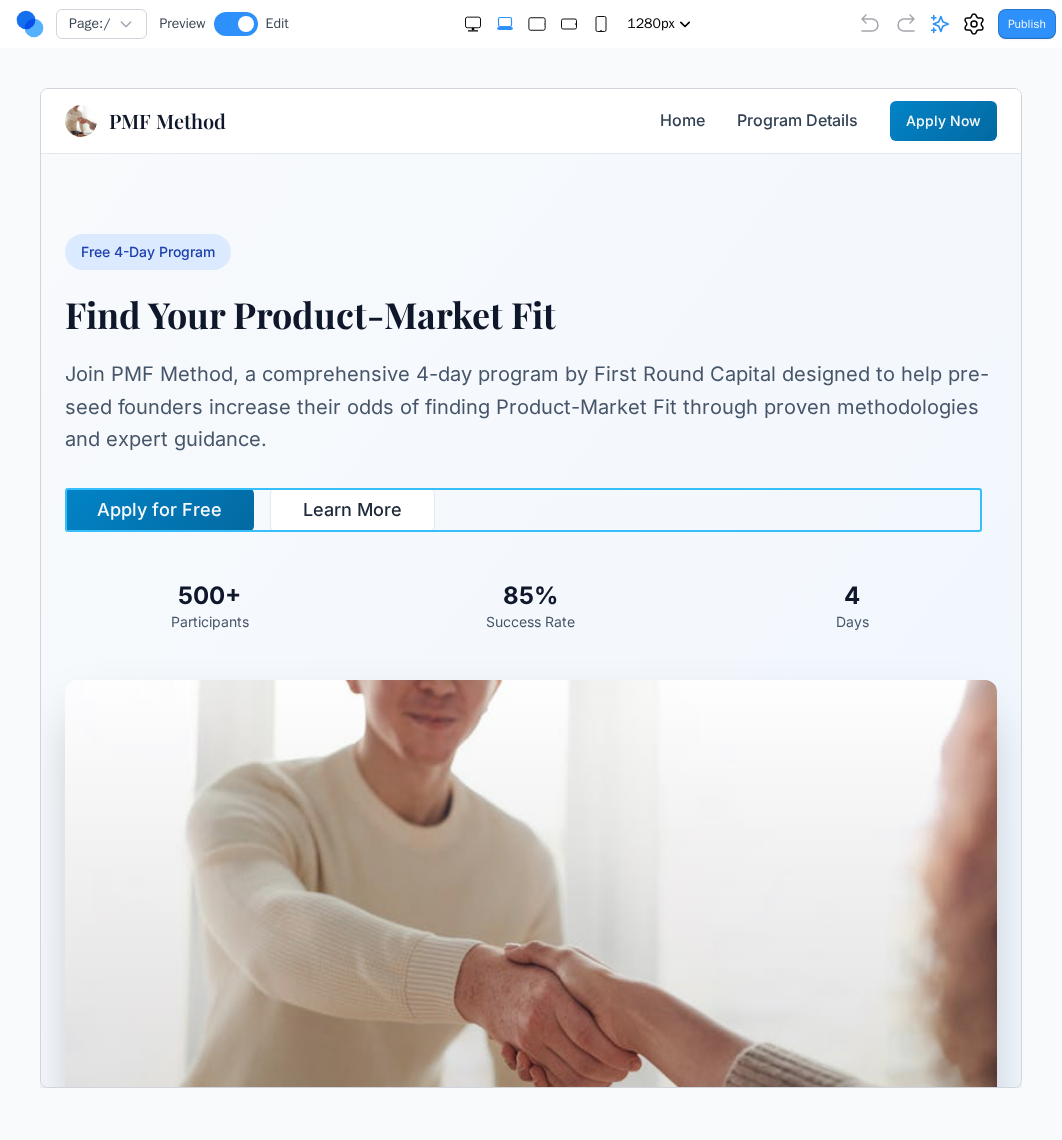 scroll, scrollTop: 0, scrollLeft: 0, axis: both 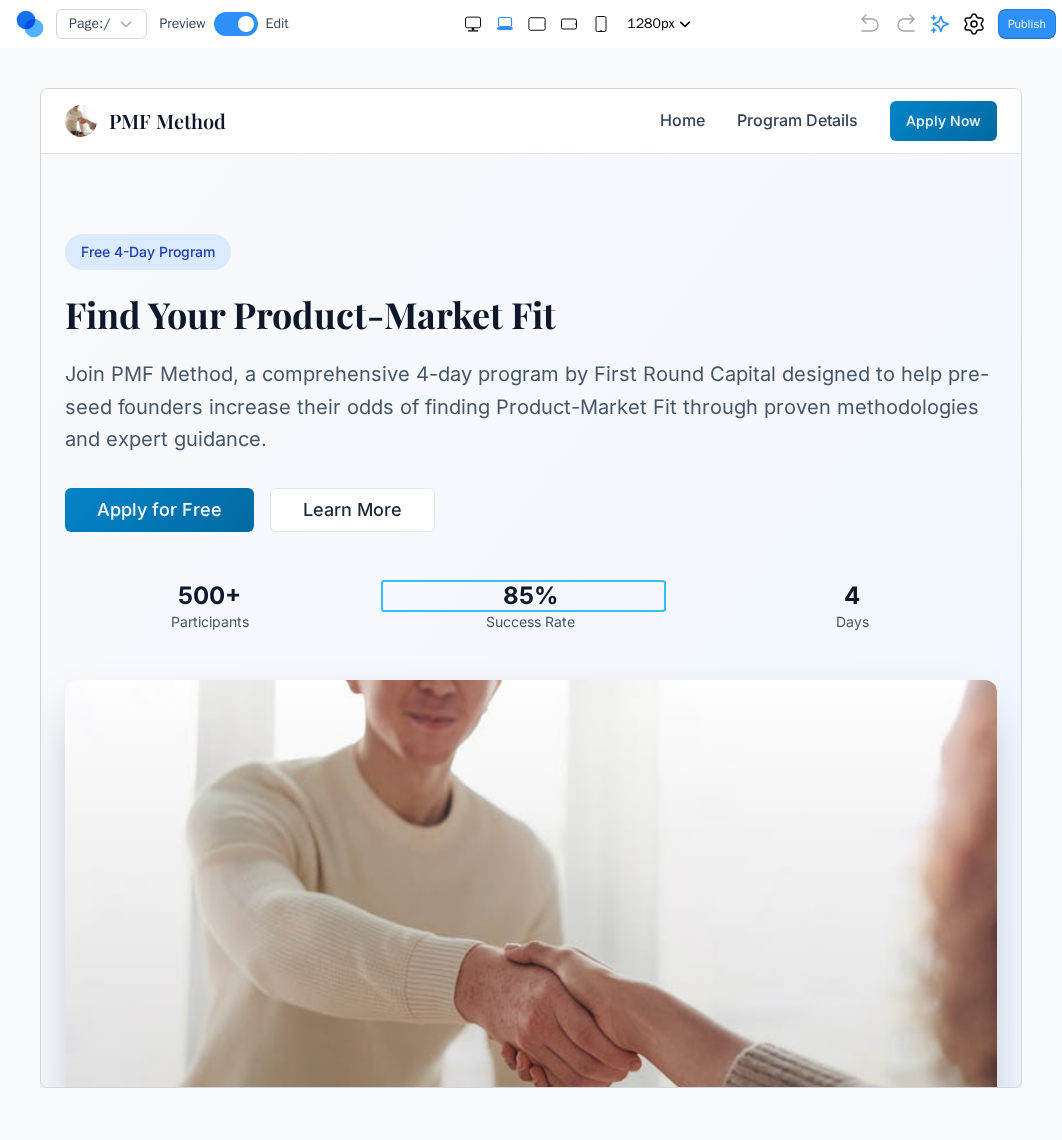 click on "85%" at bounding box center [529, 595] 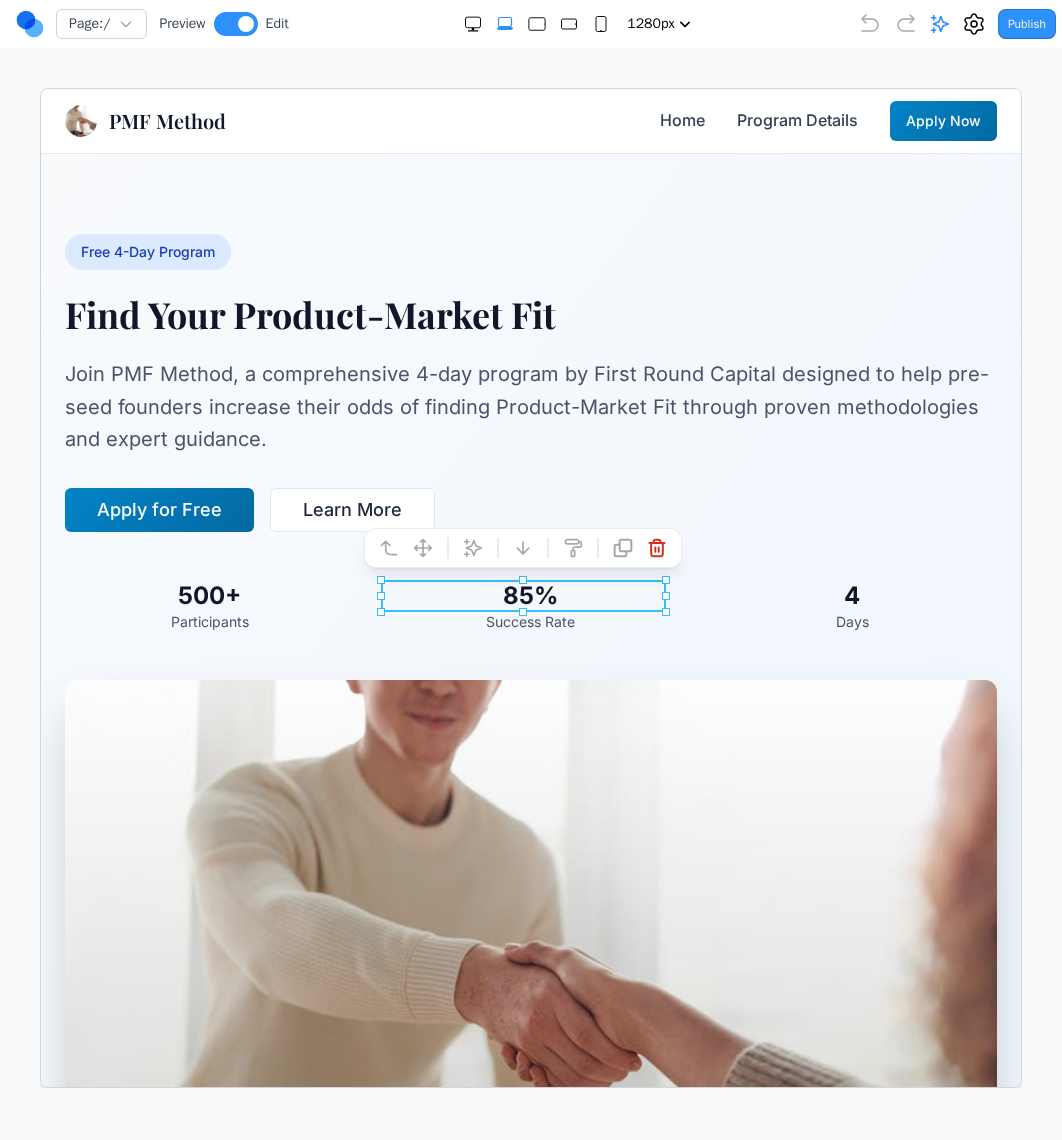 click on "85%" at bounding box center [529, 595] 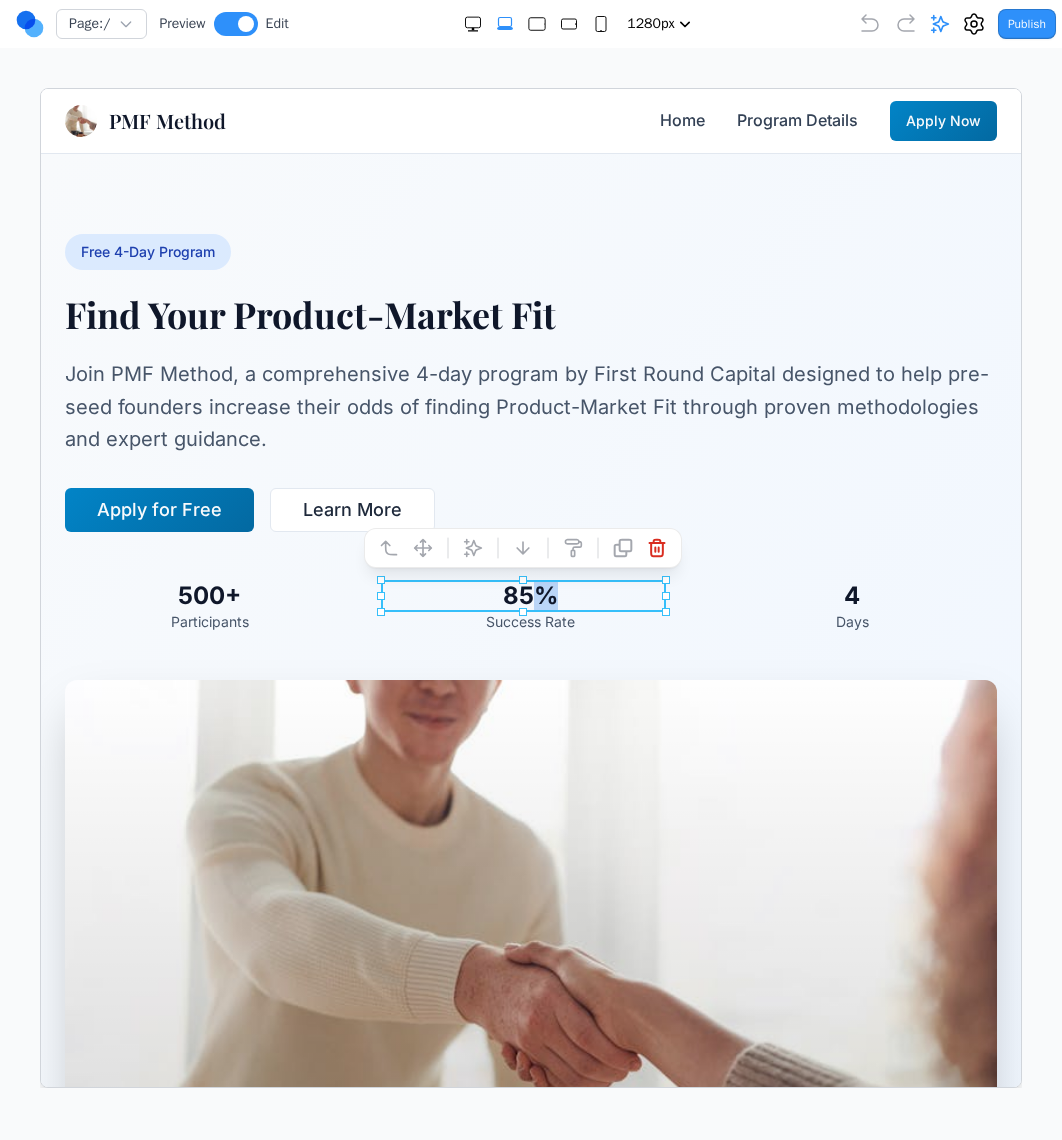 click on "85%" at bounding box center [529, 595] 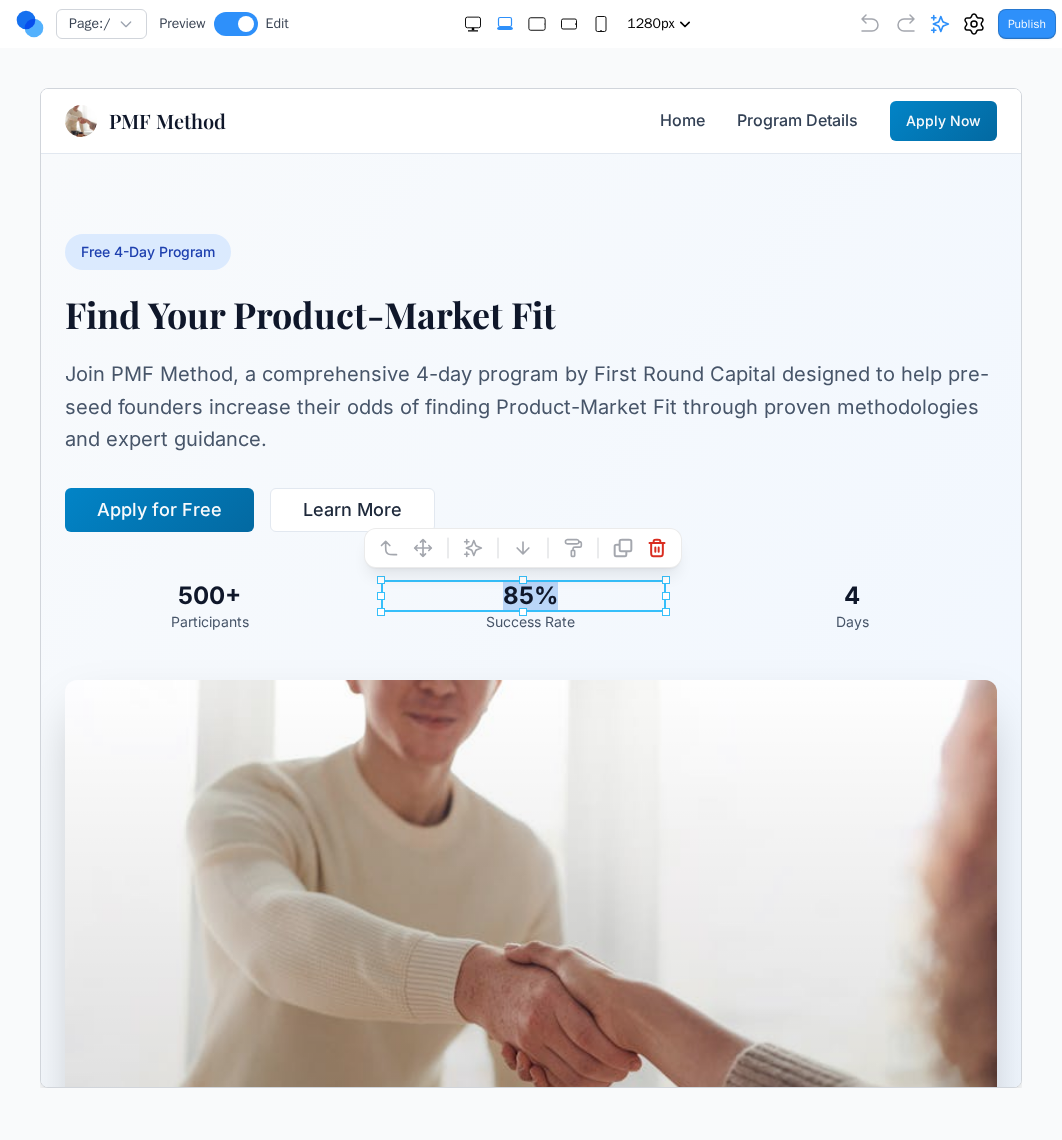 click on "85%" at bounding box center (529, 595) 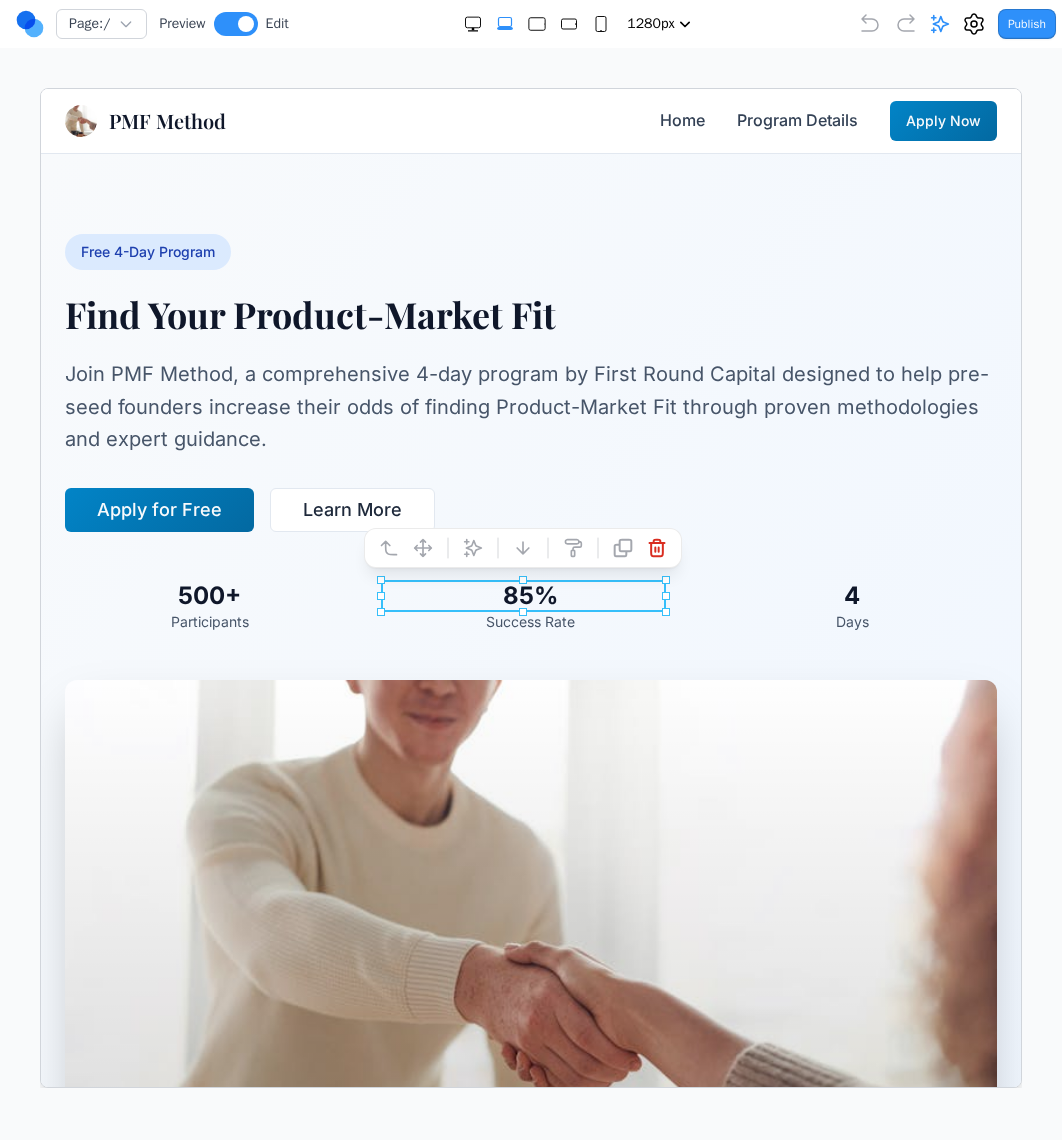 type 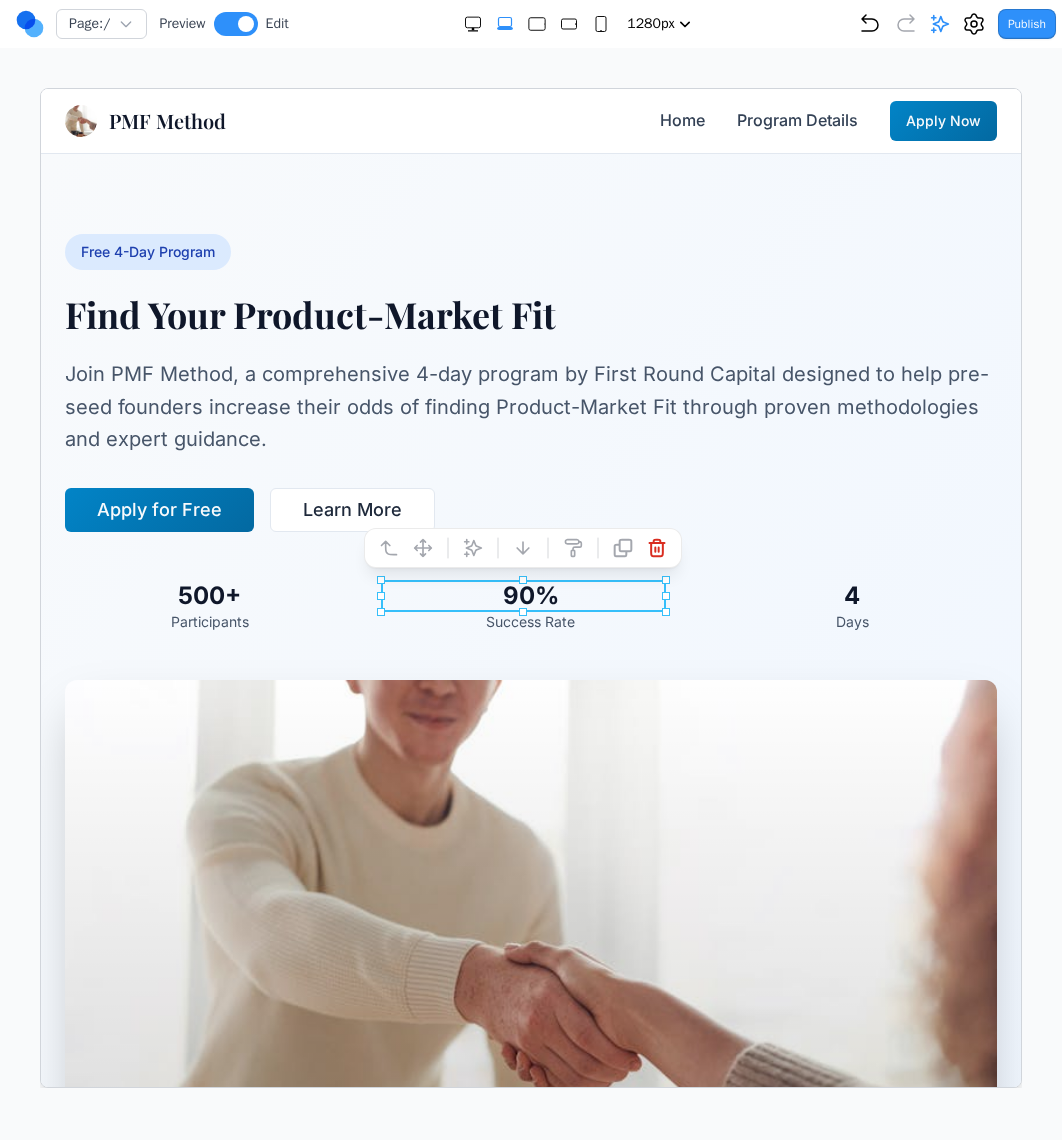 click on "Days" at bounding box center (851, 621) 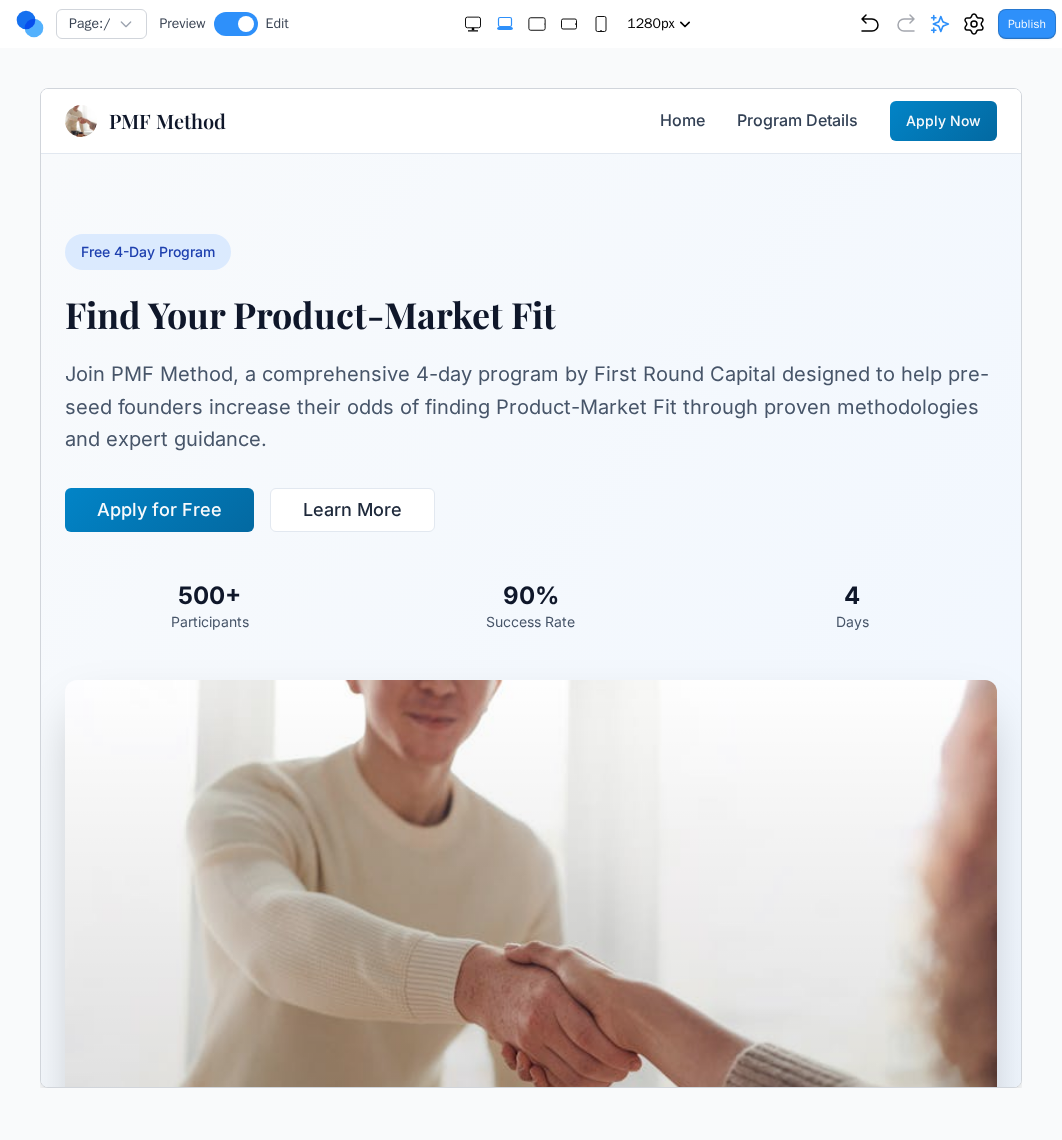 click on "Days" at bounding box center [851, 621] 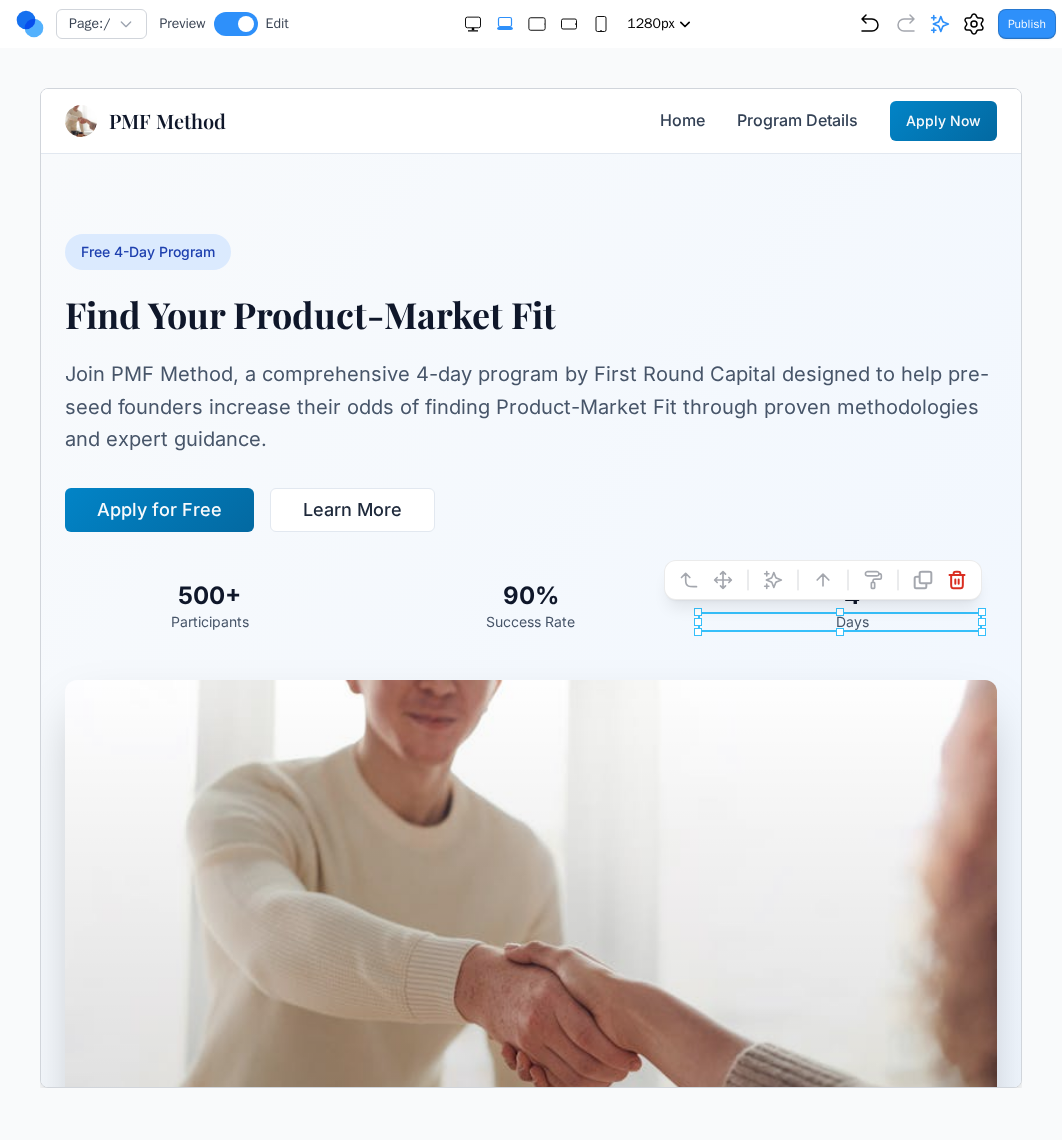 click on "Days" at bounding box center (851, 621) 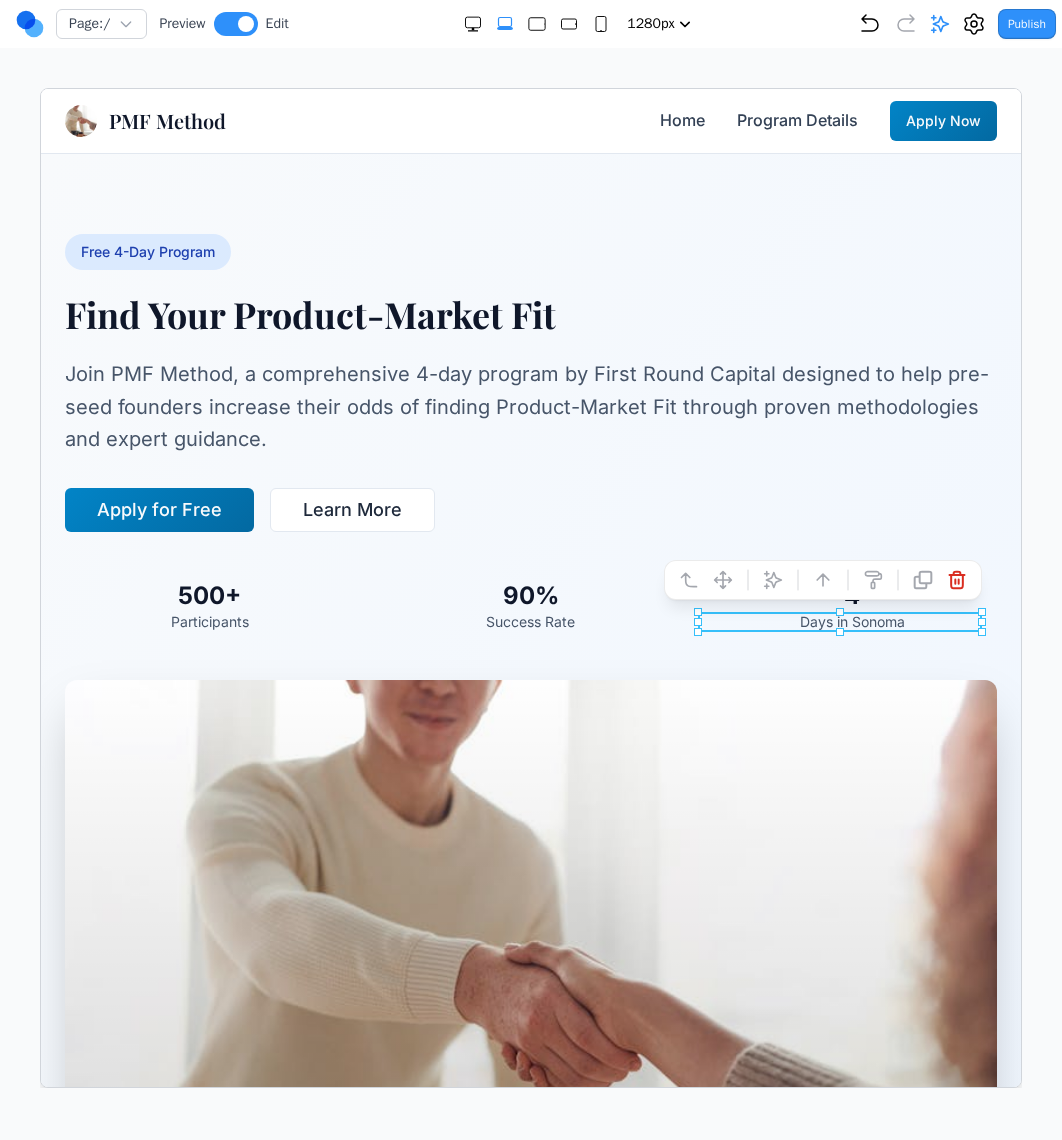 click on "Join PMF Method, a comprehensive 4-day program by First Round Capital designed to help pre-seed founders increase their odds of finding Product-Market Fit through proven methodologies and expert guidance." at bounding box center (530, 406) 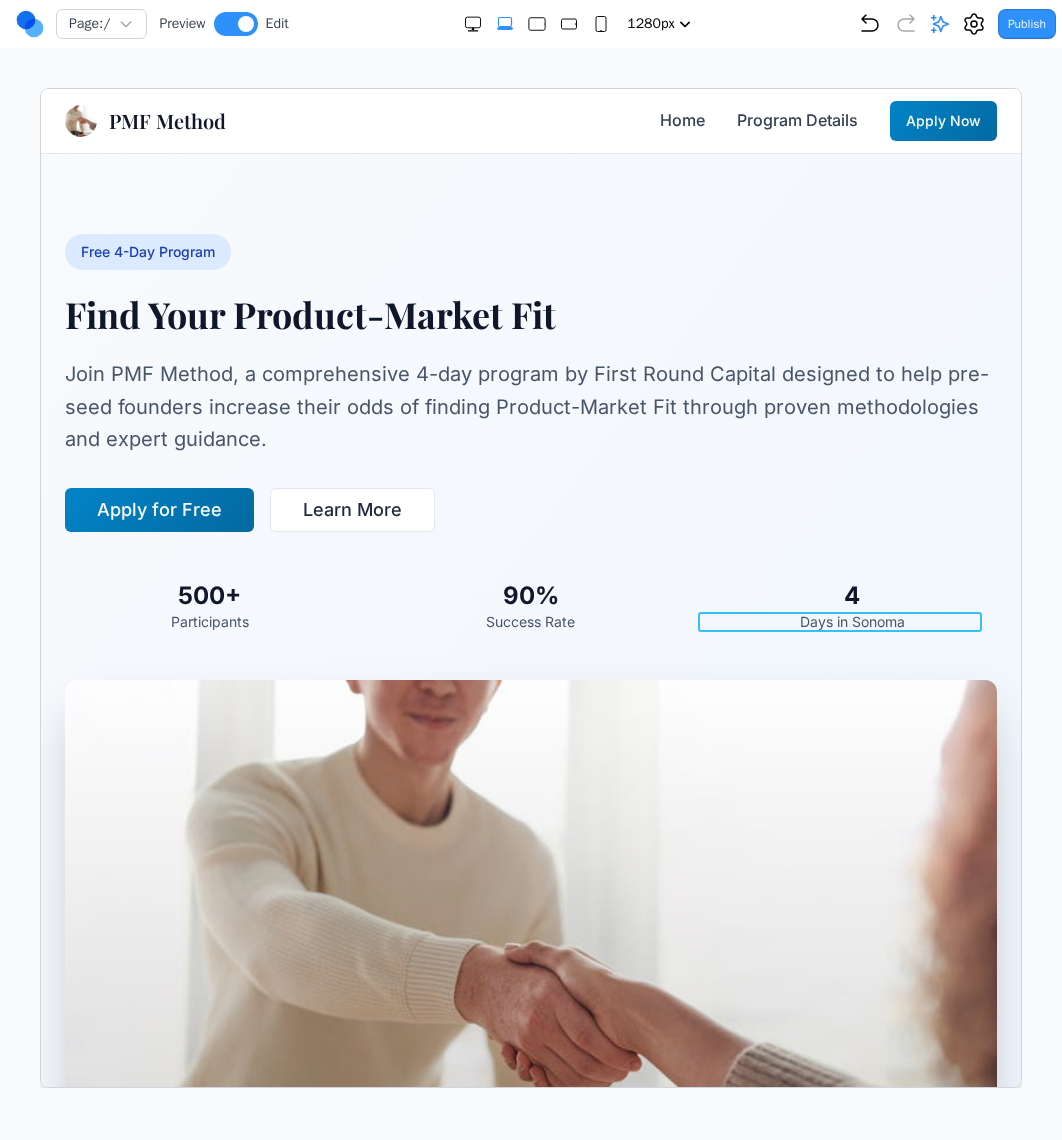 click on "Days in Sonoma" at bounding box center (851, 621) 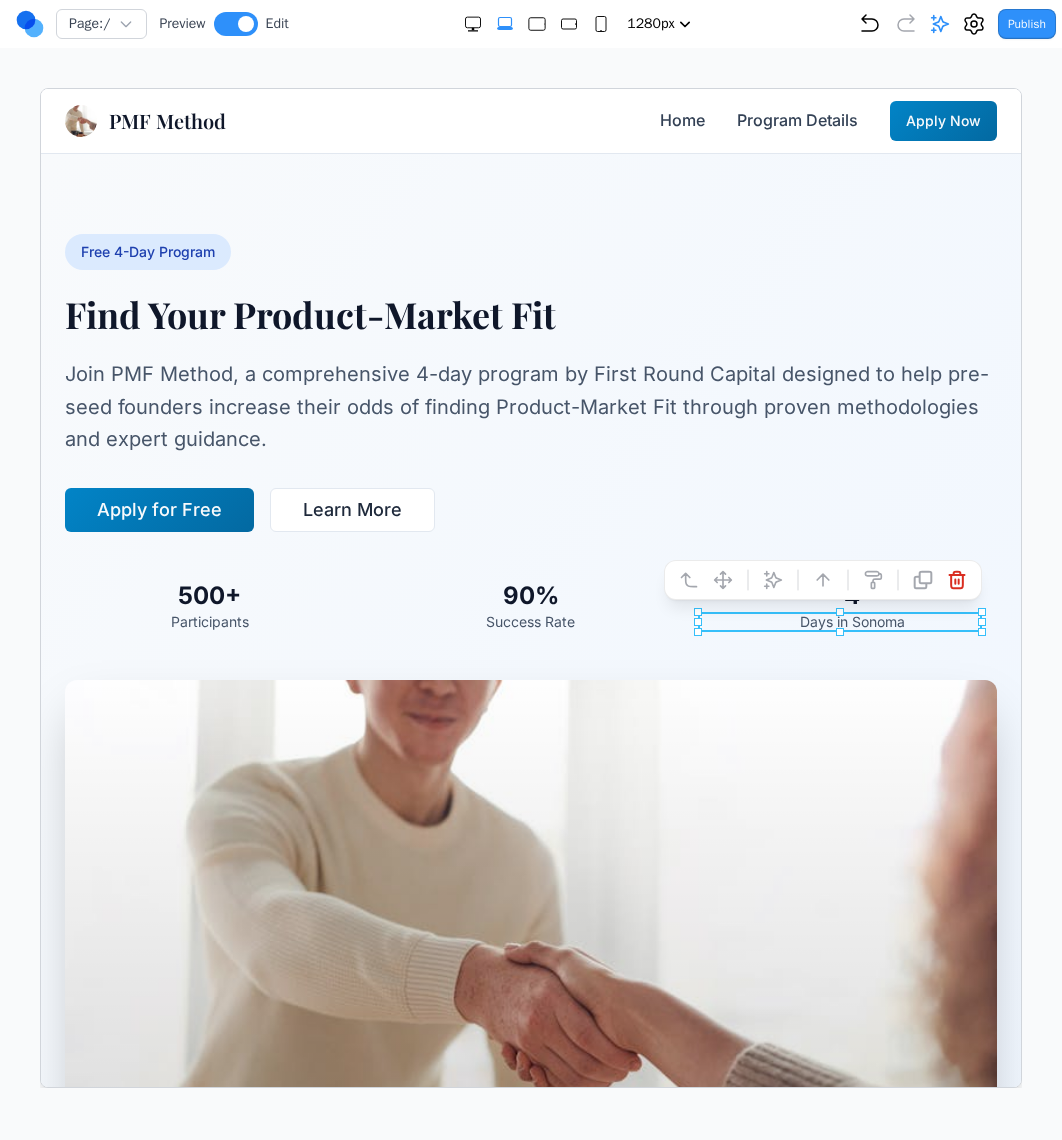 click on "Days in Sonoma" at bounding box center (851, 621) 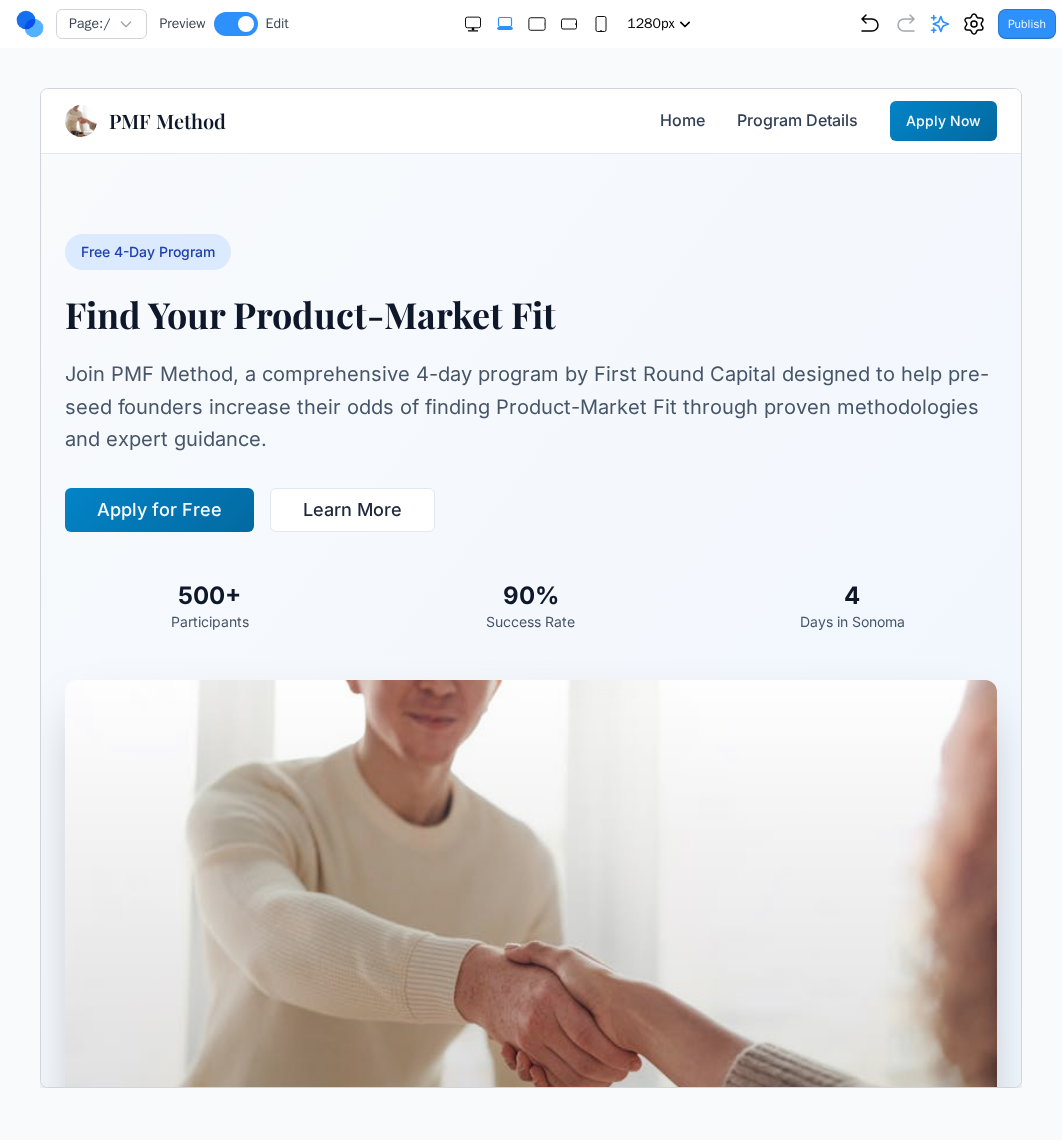 click on "4" at bounding box center [851, 595] 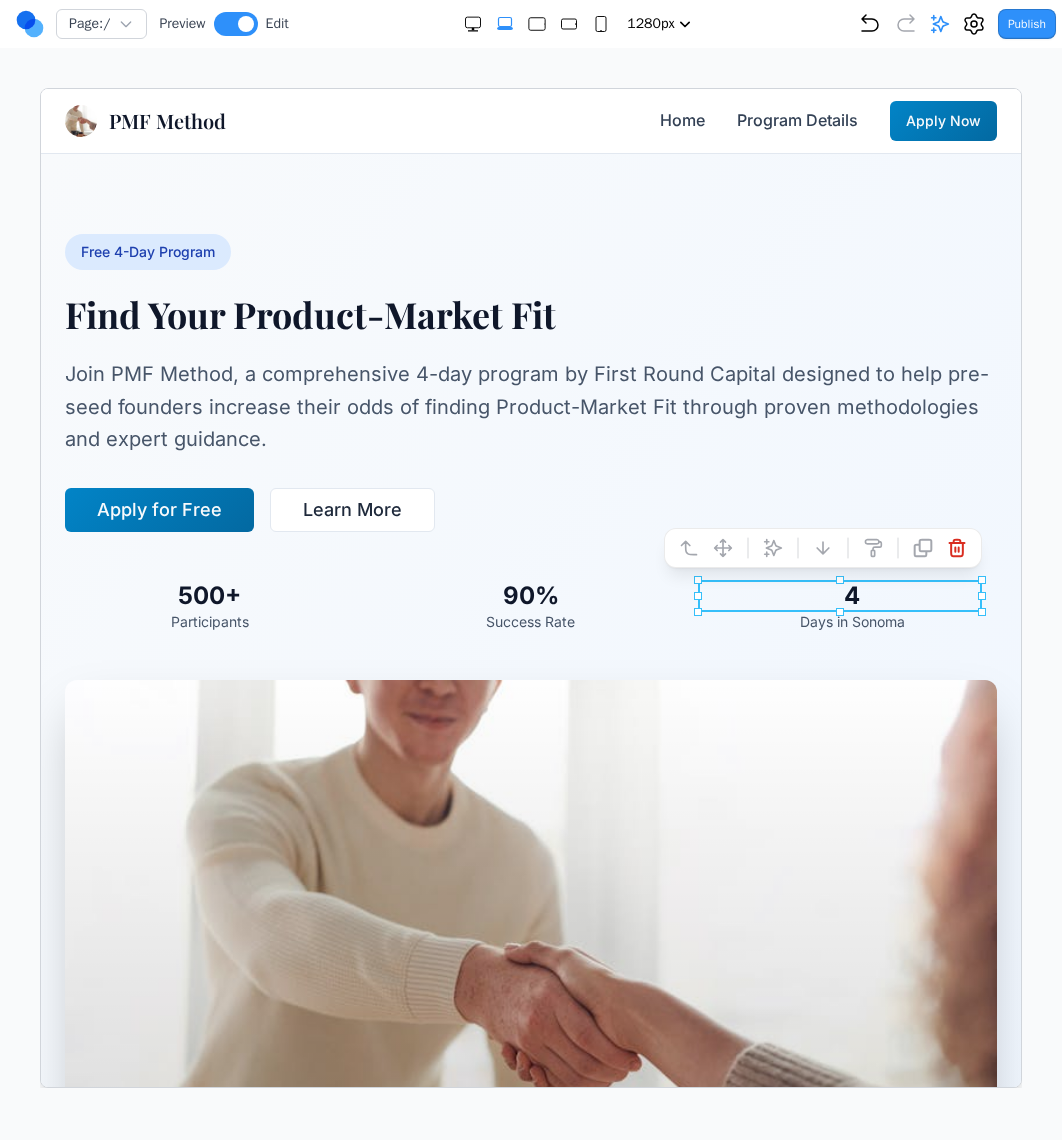 click on "Days in Sonoma" at bounding box center [851, 621] 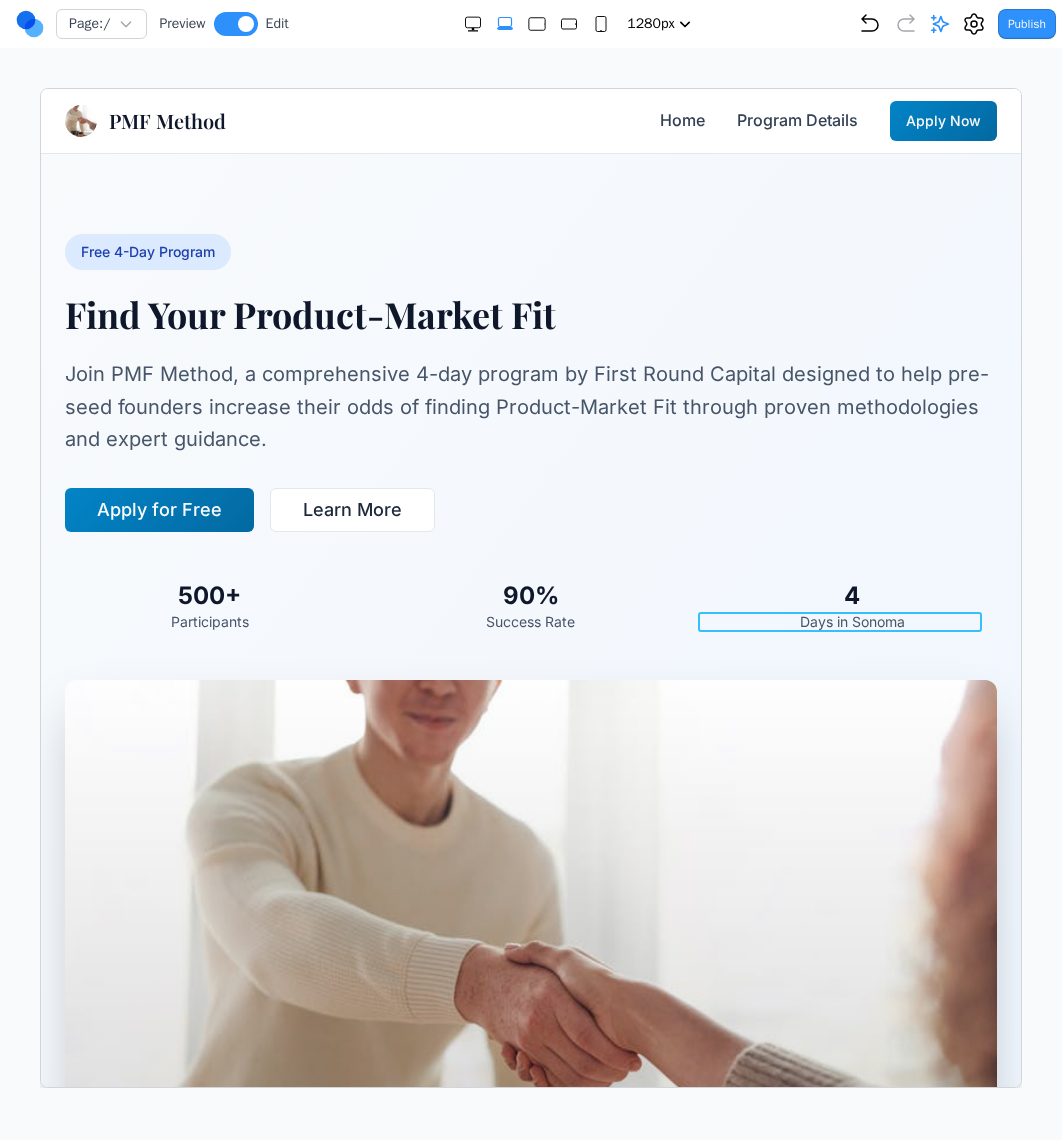 click on "Days in Sonoma" at bounding box center [851, 621] 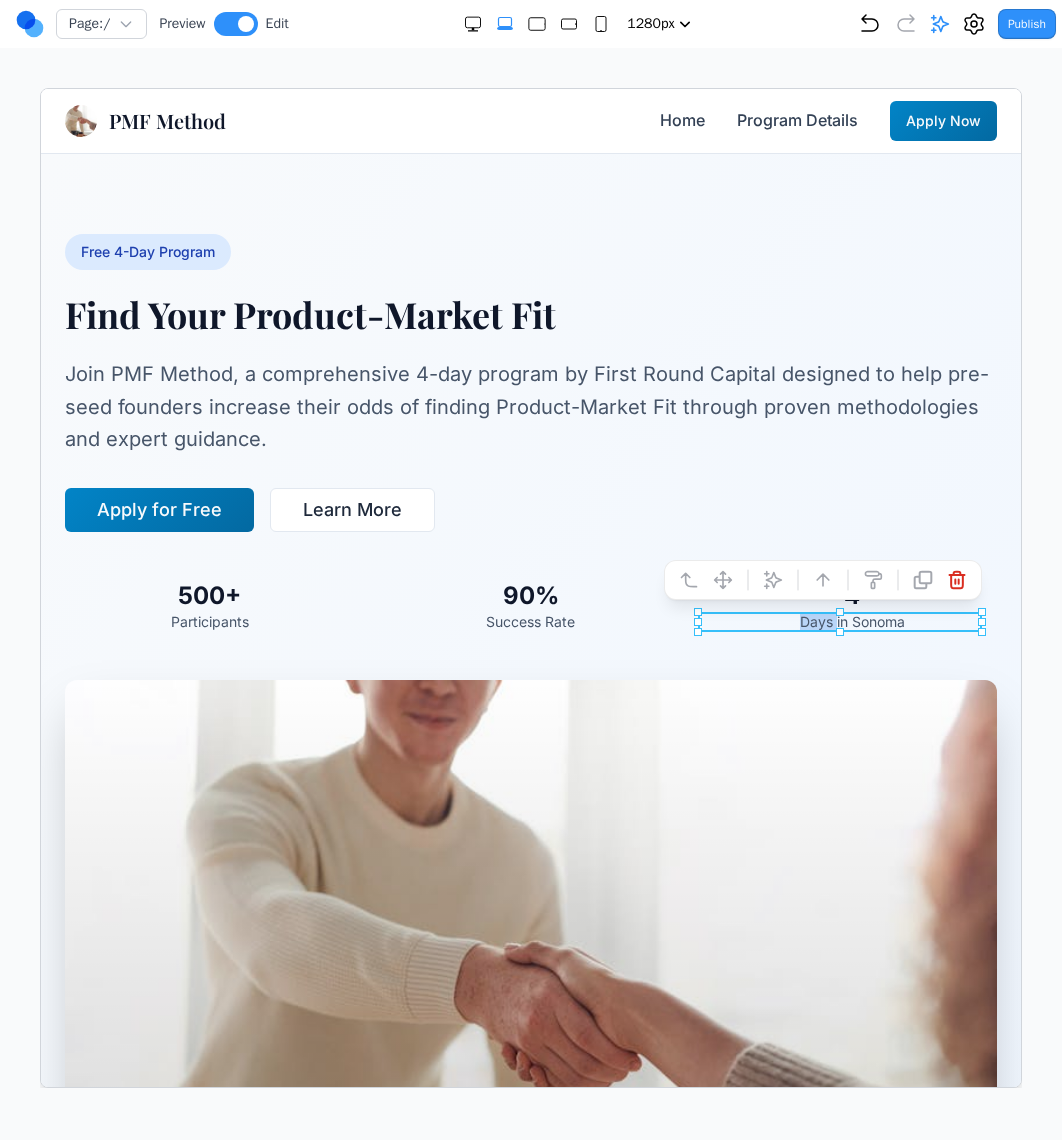 click on "4" at bounding box center [851, 595] 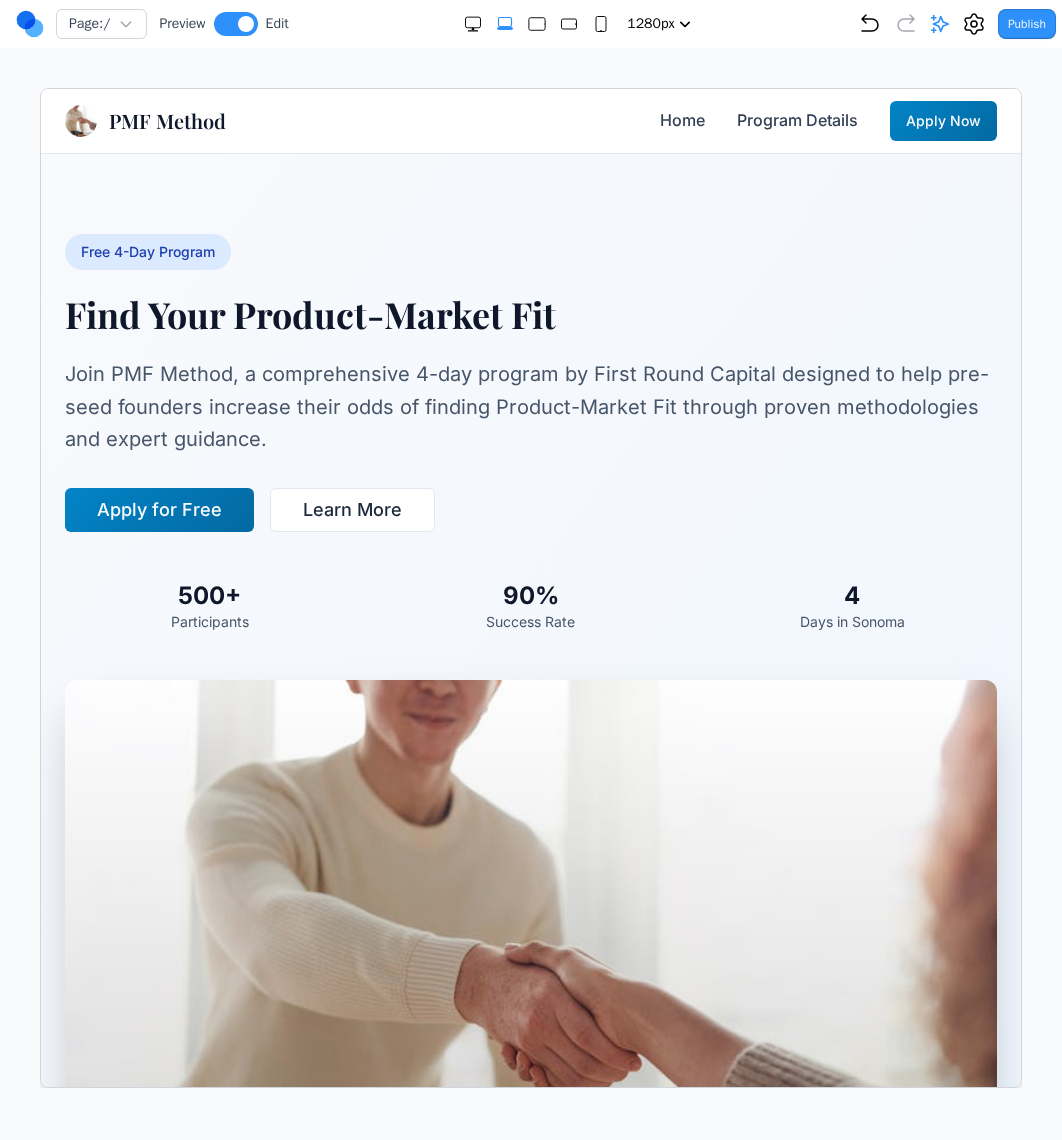 click on "4" at bounding box center [851, 595] 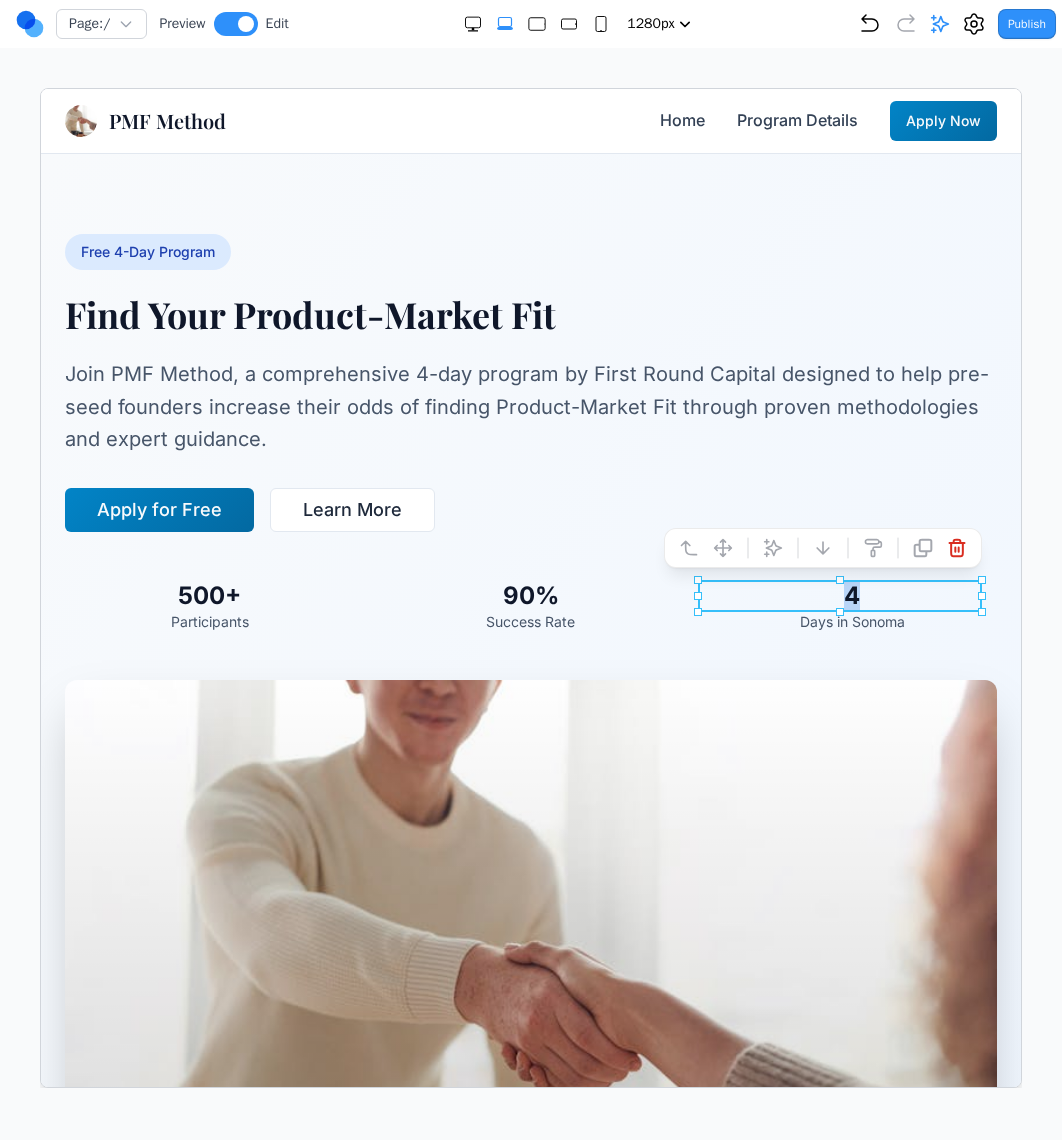 click on "Days in Sonoma" at bounding box center [851, 621] 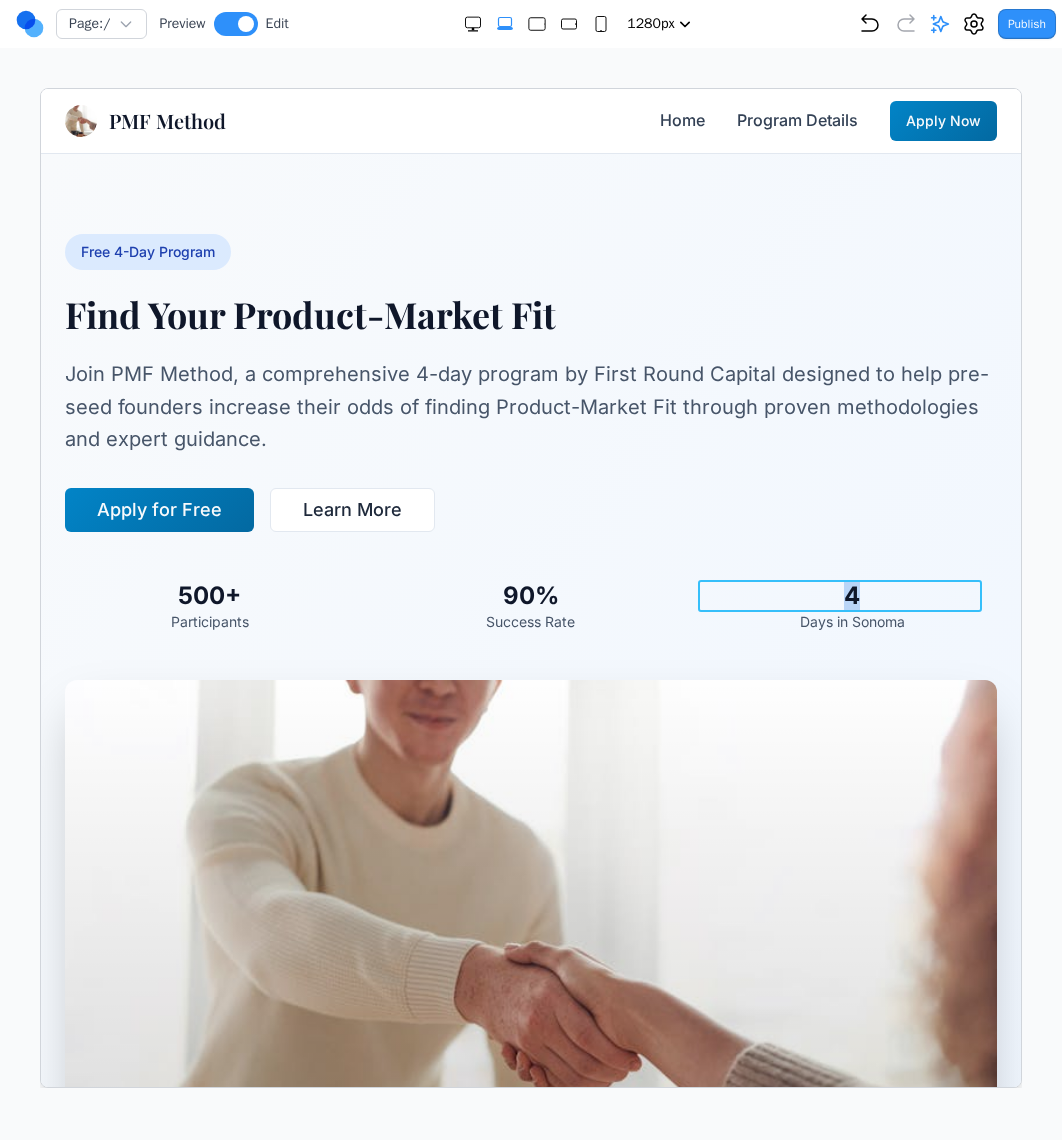 click on "4" at bounding box center [851, 595] 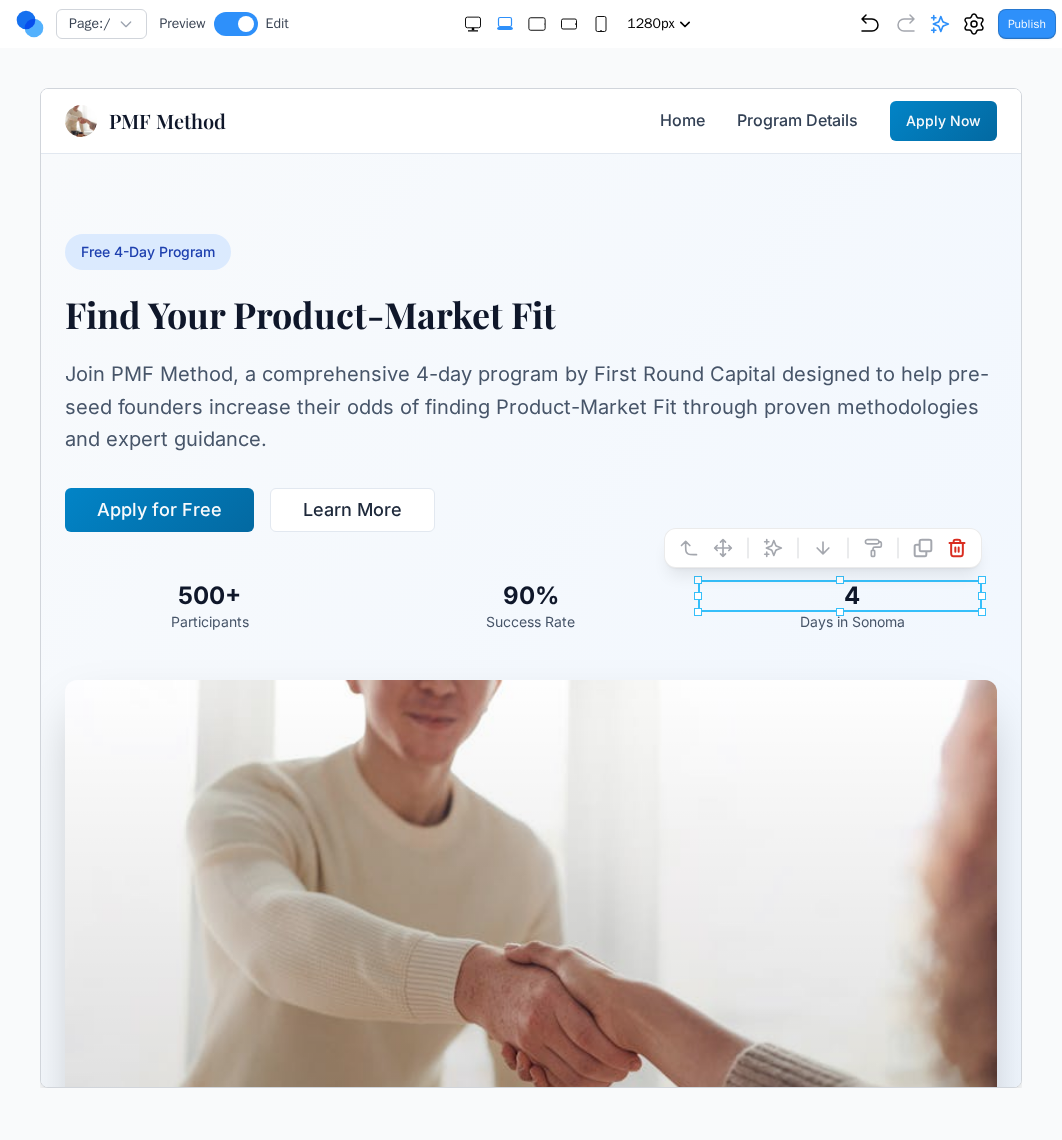 click on "Days in Sonoma" at bounding box center [851, 621] 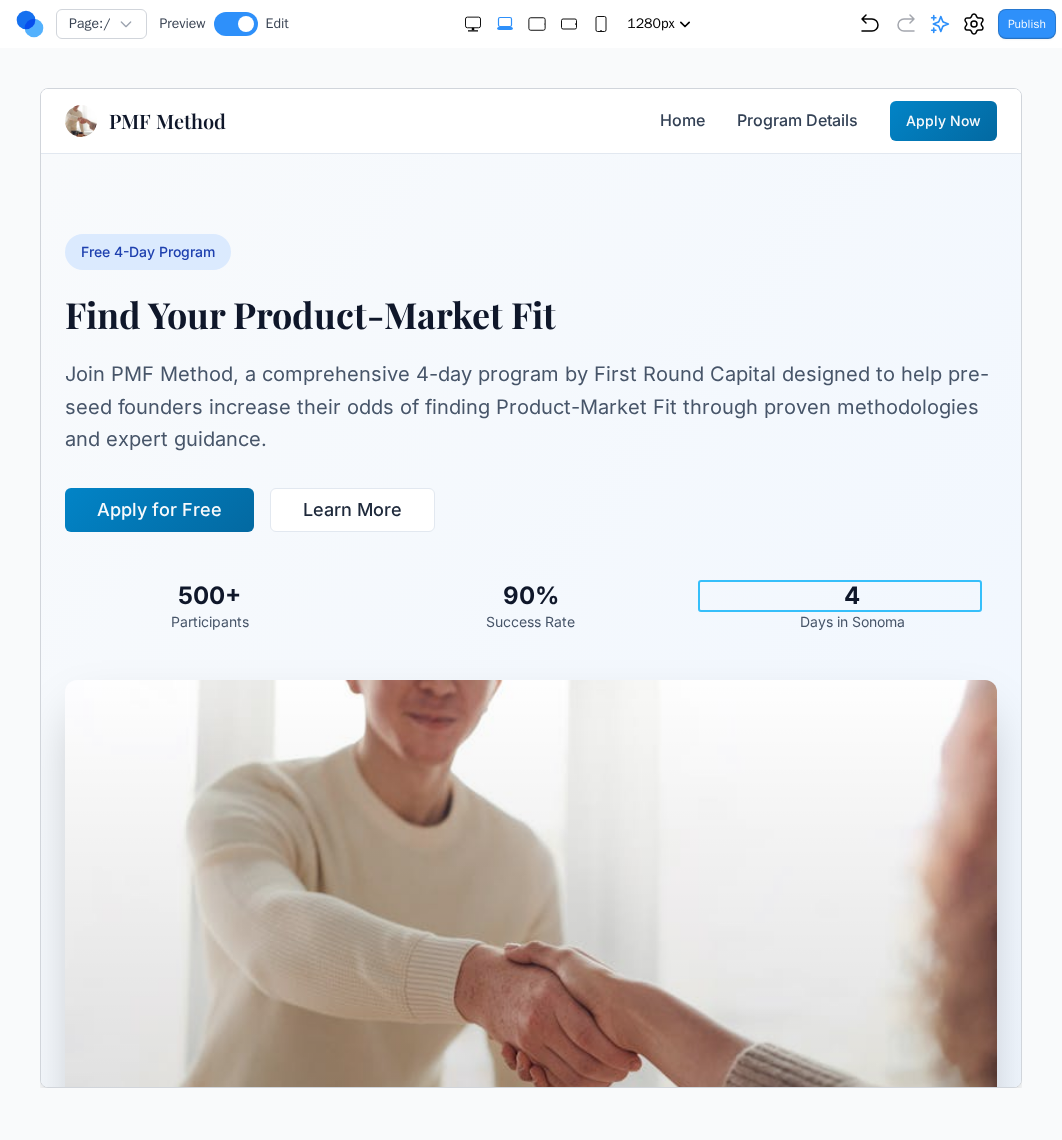 click on "4" at bounding box center [851, 595] 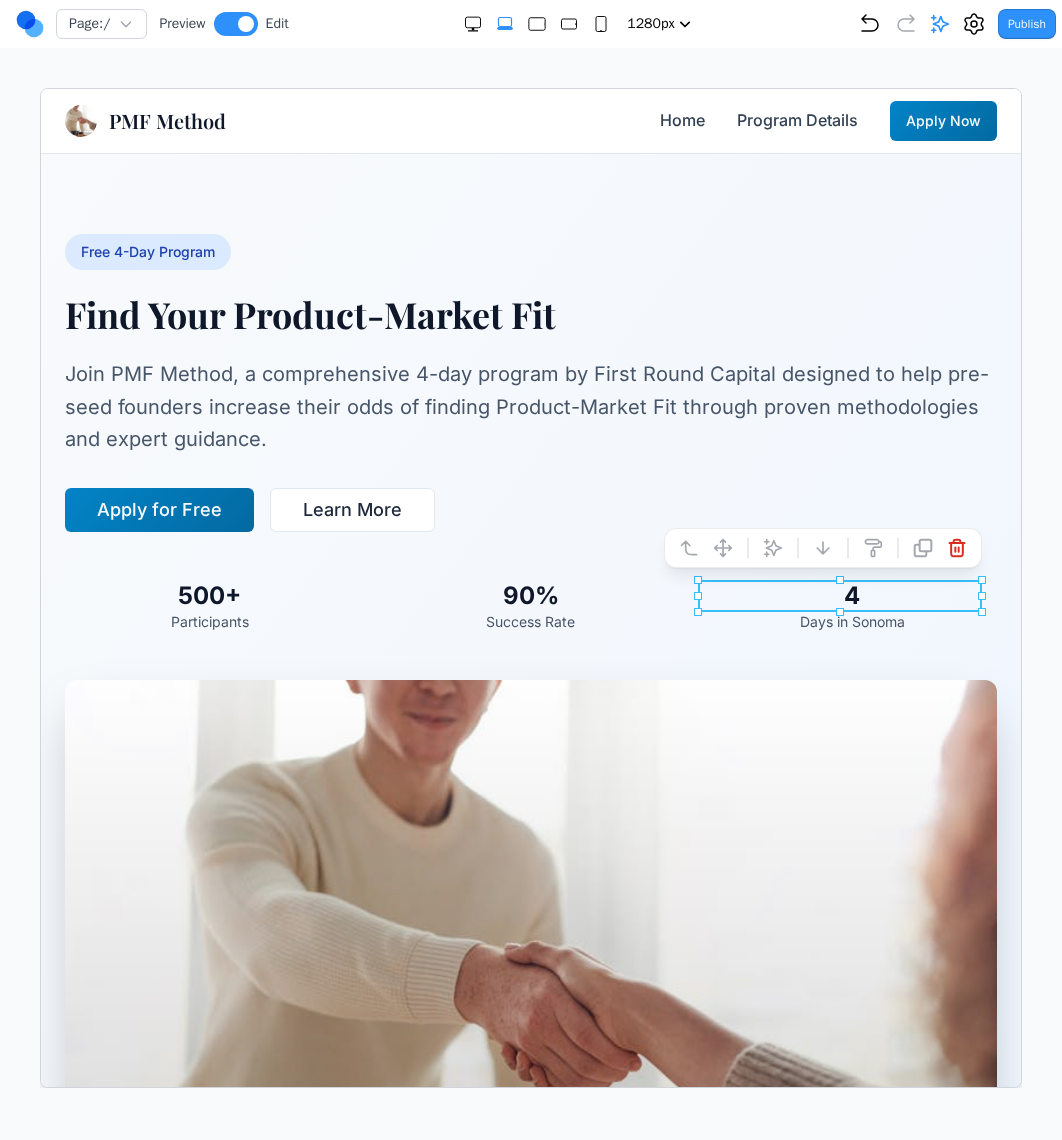 click on "Days in Sonoma" at bounding box center [851, 621] 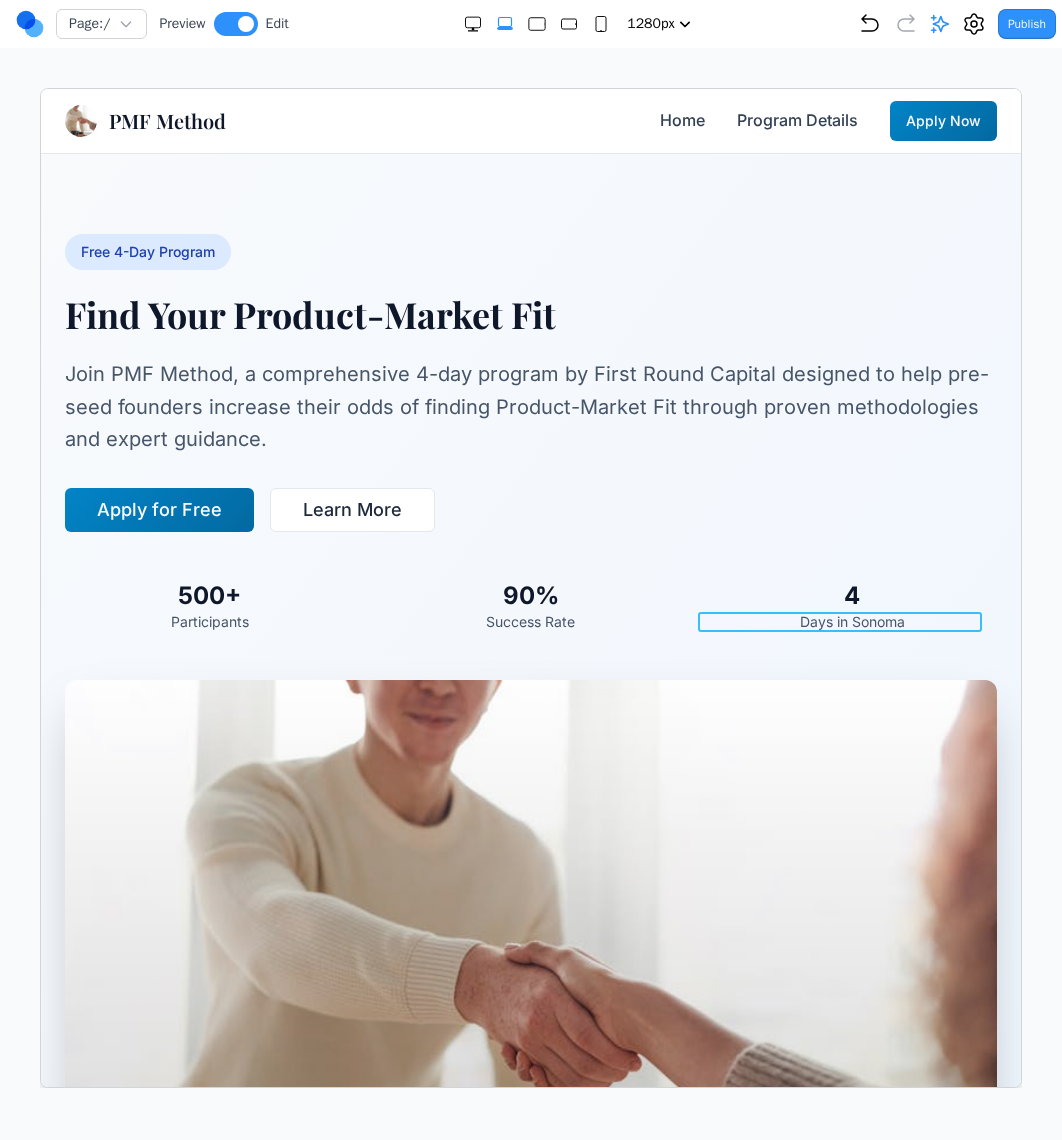 click on "Days in Sonoma" at bounding box center (851, 621) 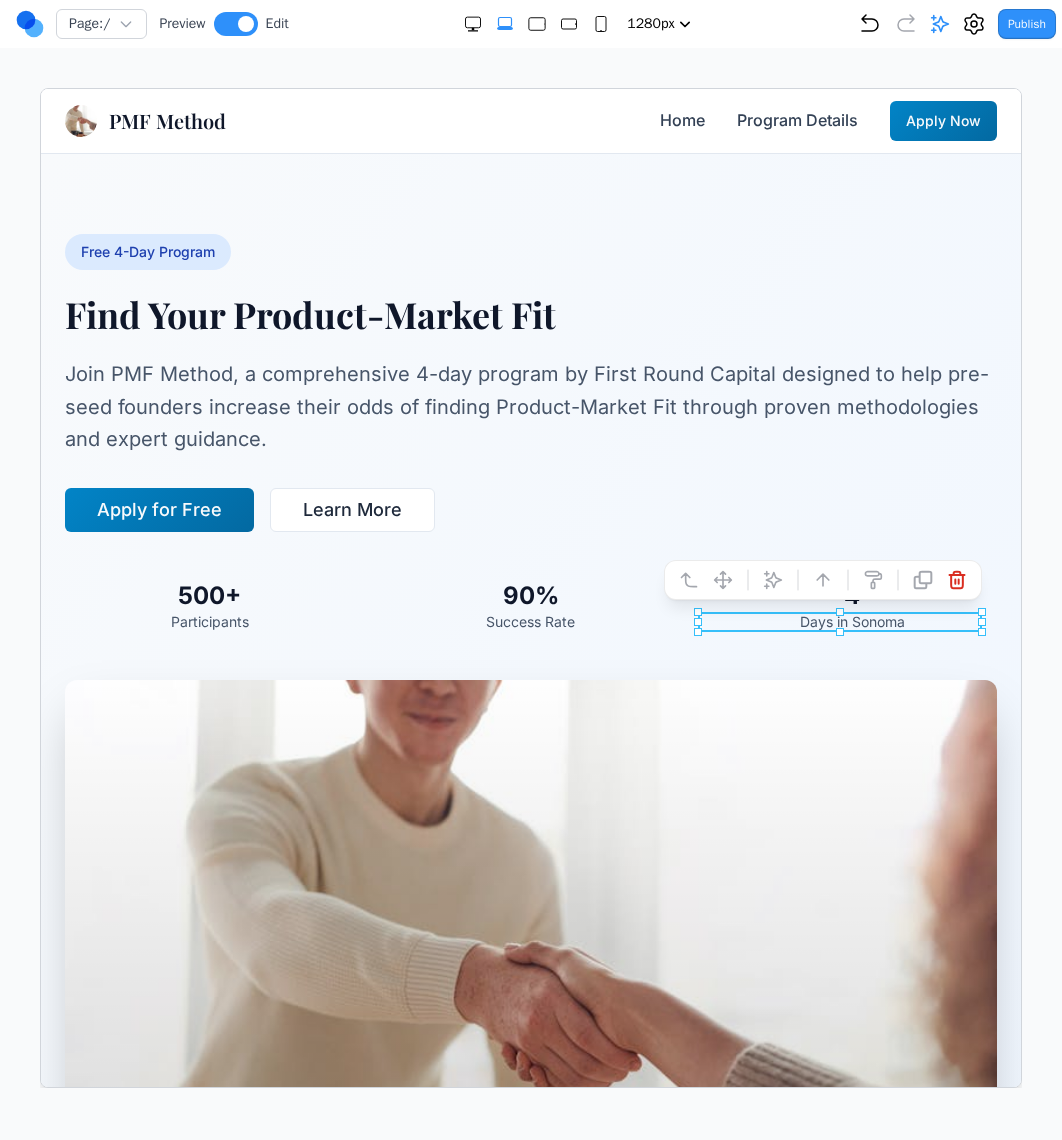 click 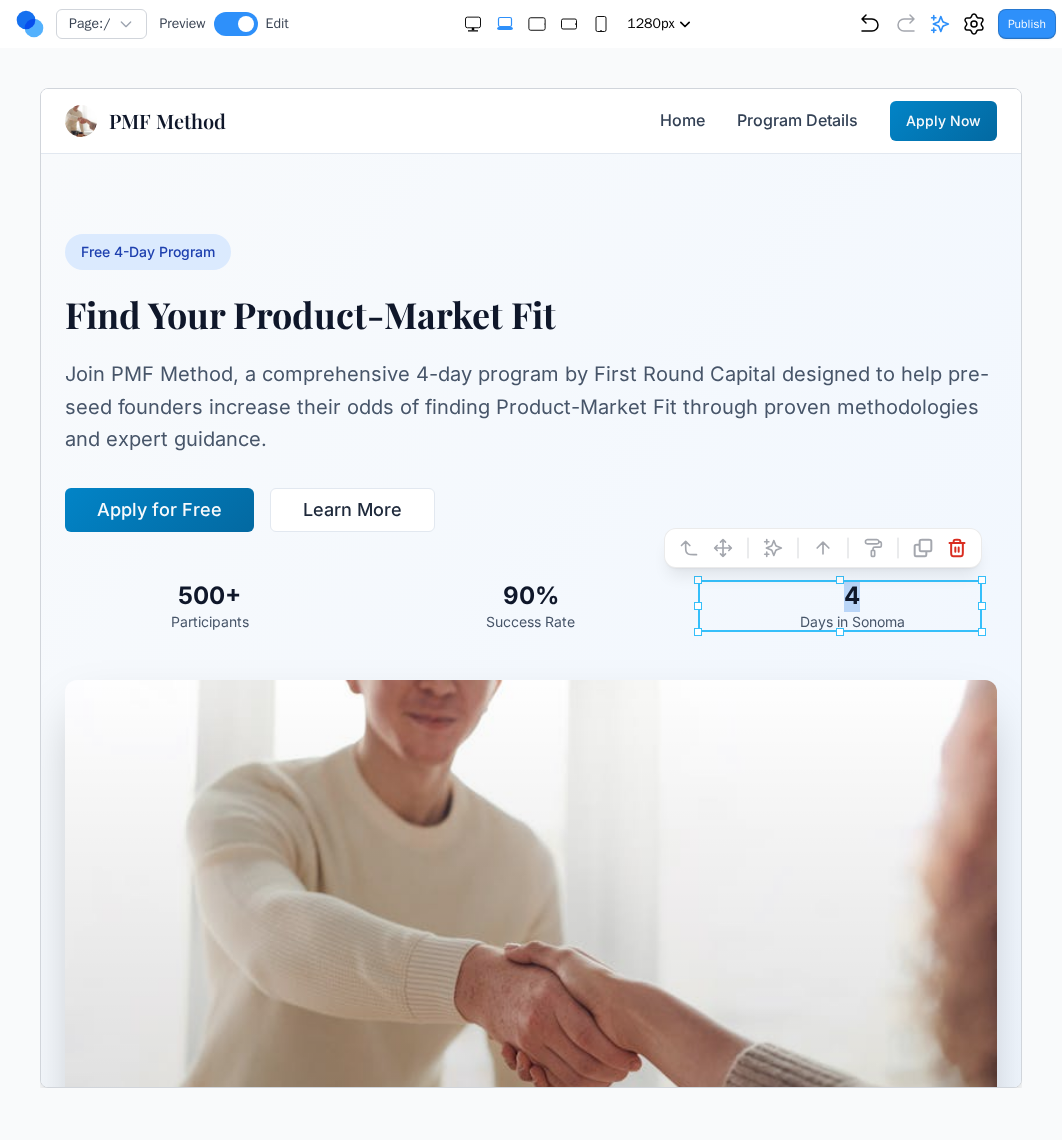 drag, startPoint x: 873, startPoint y: 580, endPoint x: 770, endPoint y: 590, distance: 103.4843 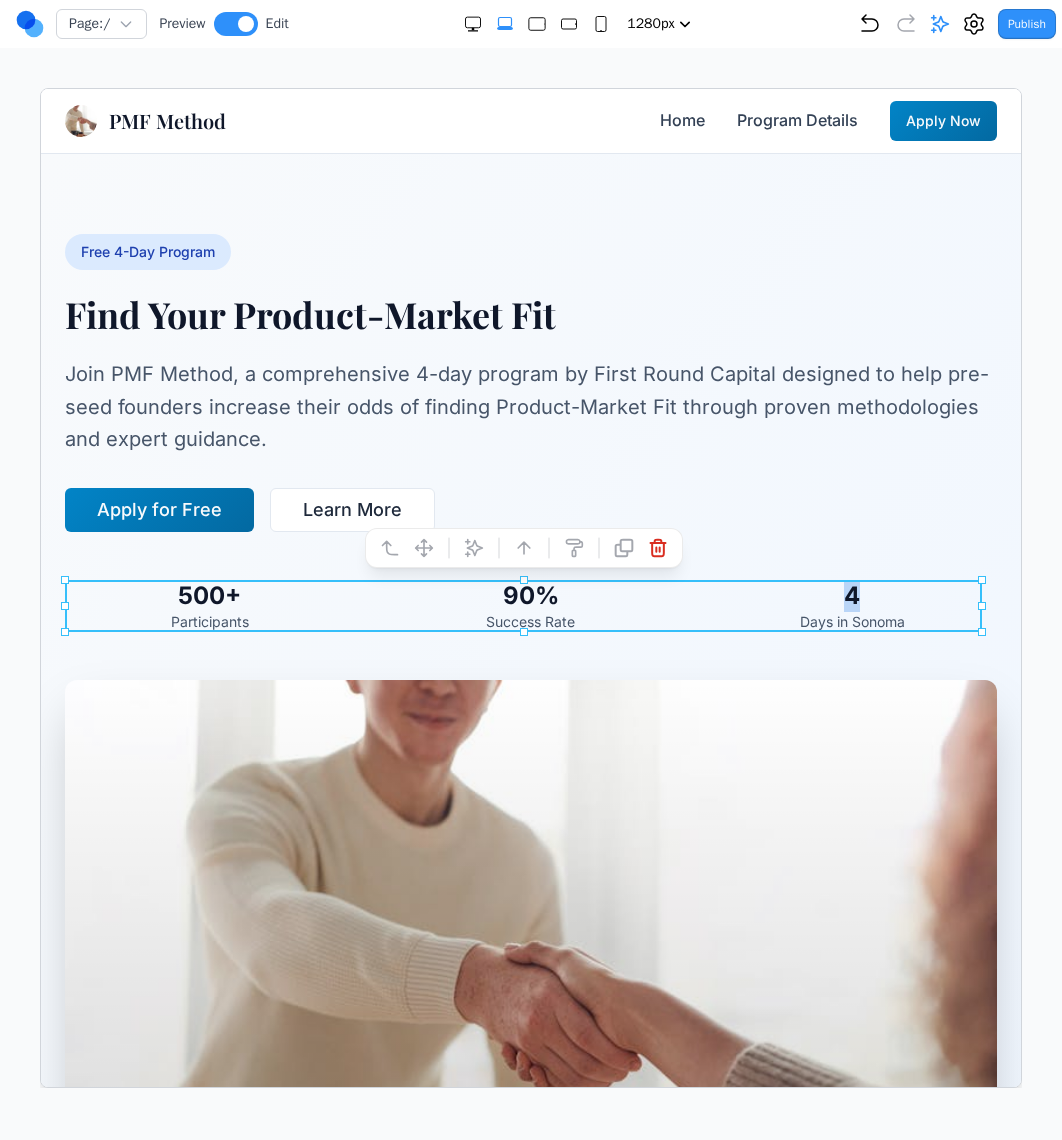 click on "4" at bounding box center (851, 595) 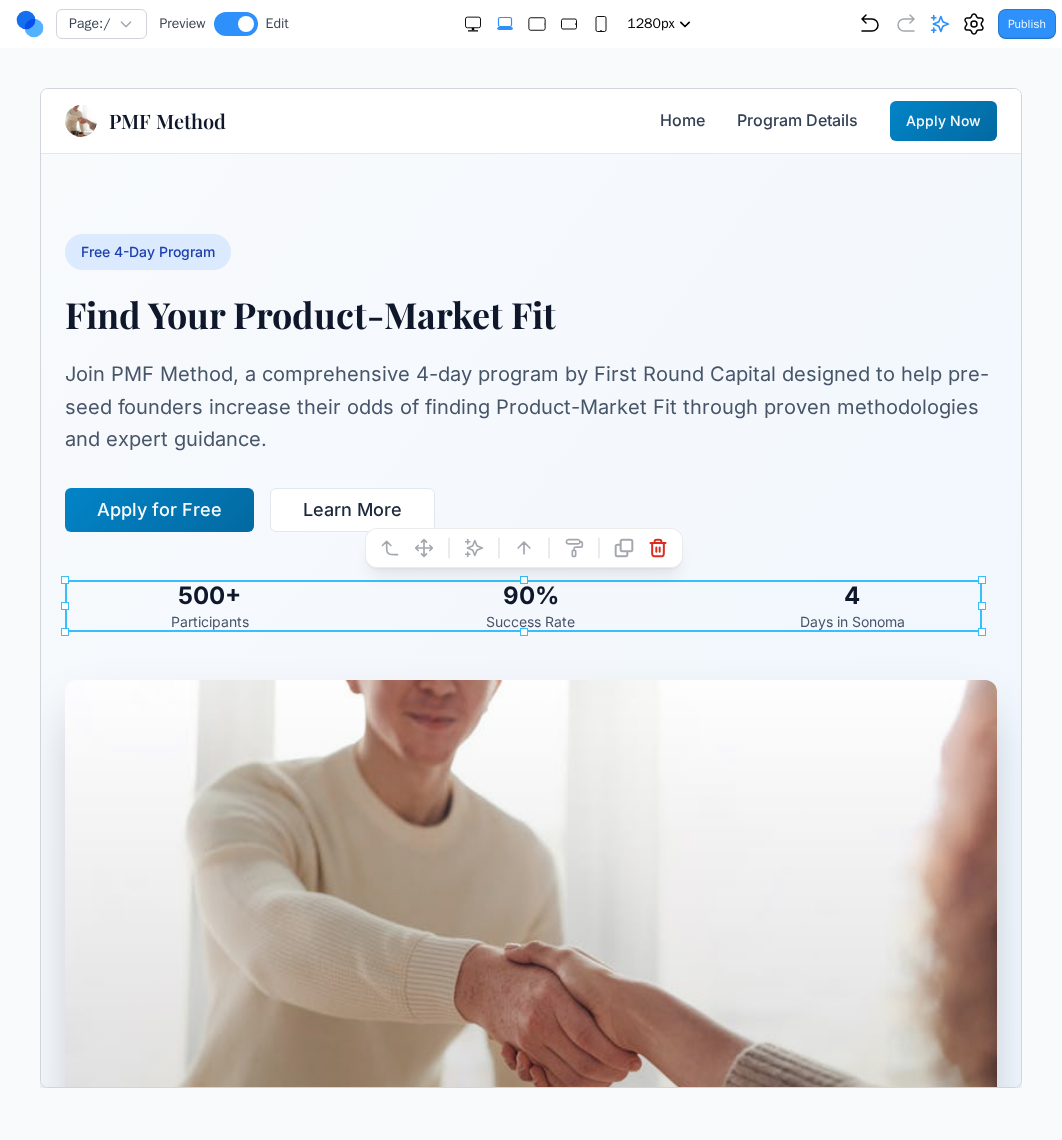 click on "4" at bounding box center [851, 595] 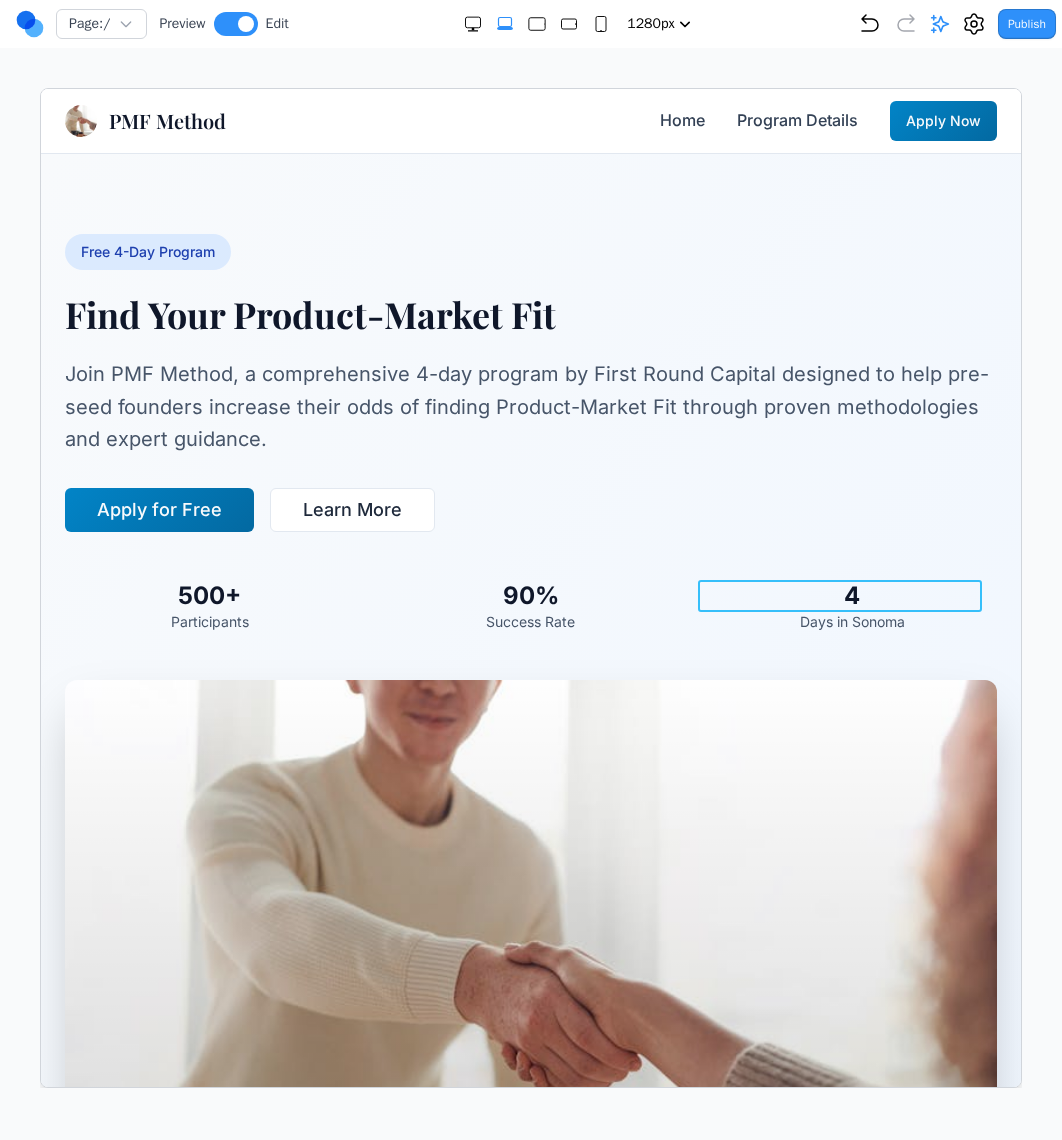 click on "4" at bounding box center [851, 595] 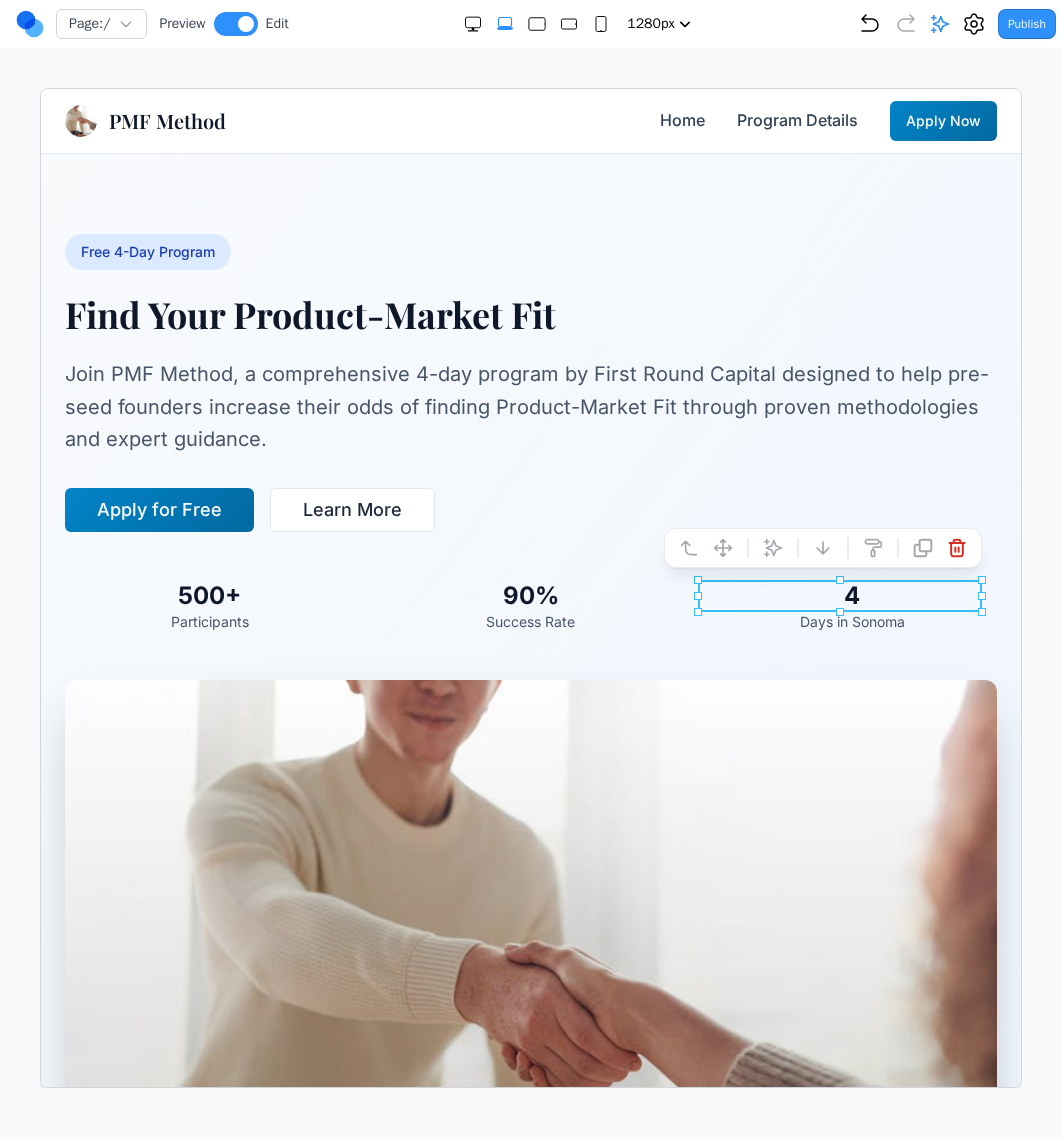 click on "Days in Sonoma" at bounding box center [851, 621] 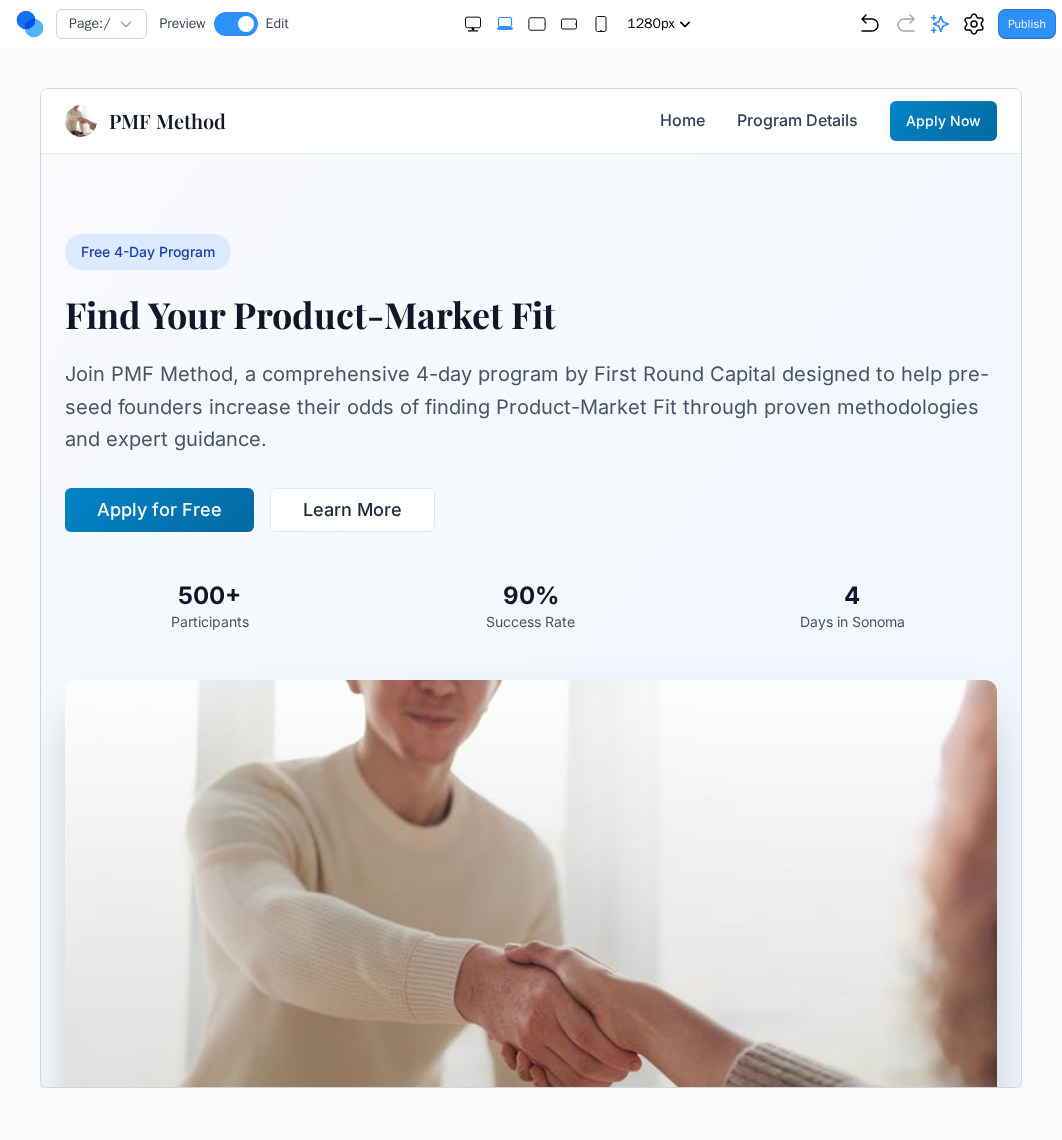click on "Days in Sonoma" at bounding box center (851, 621) 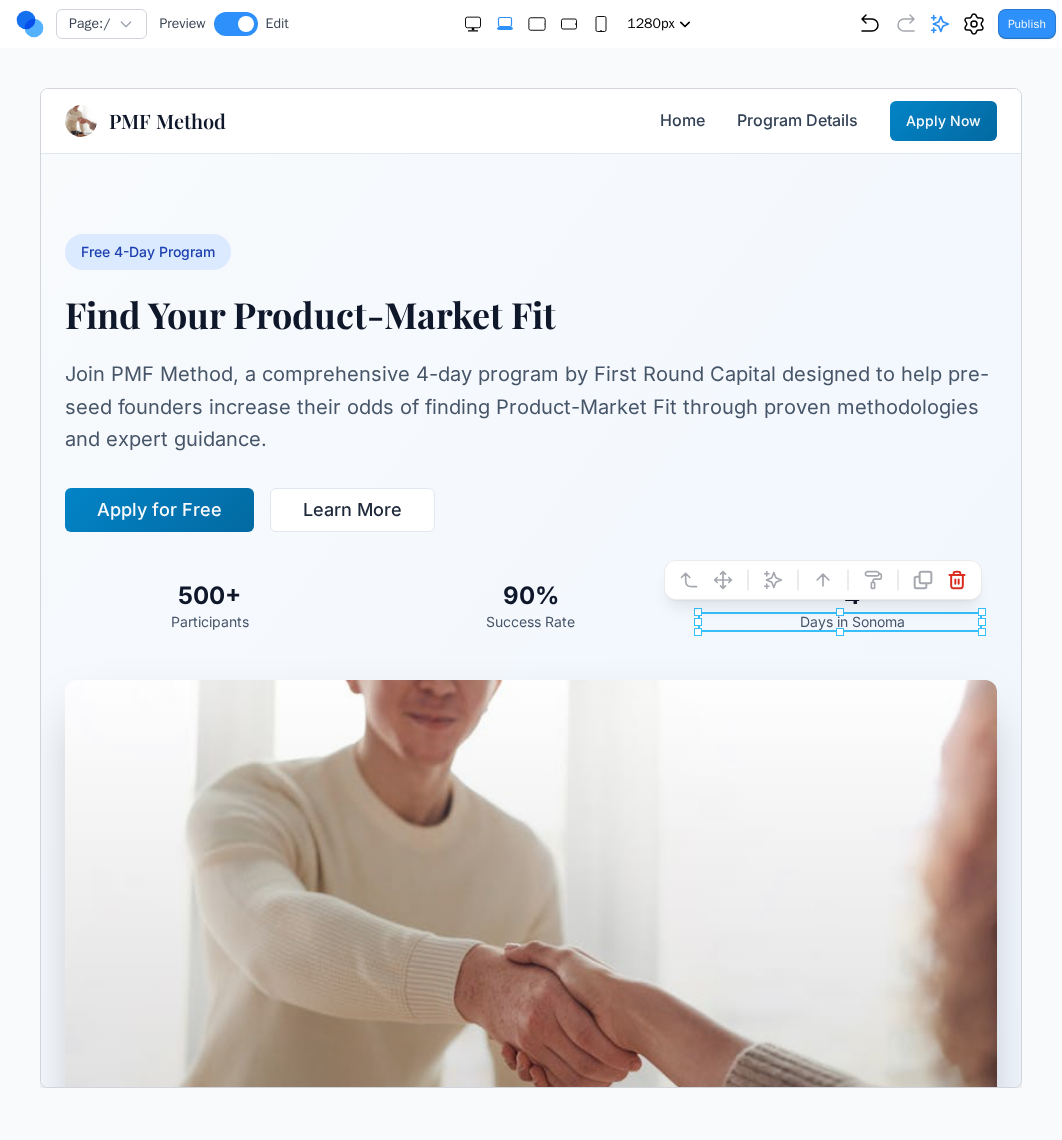 click 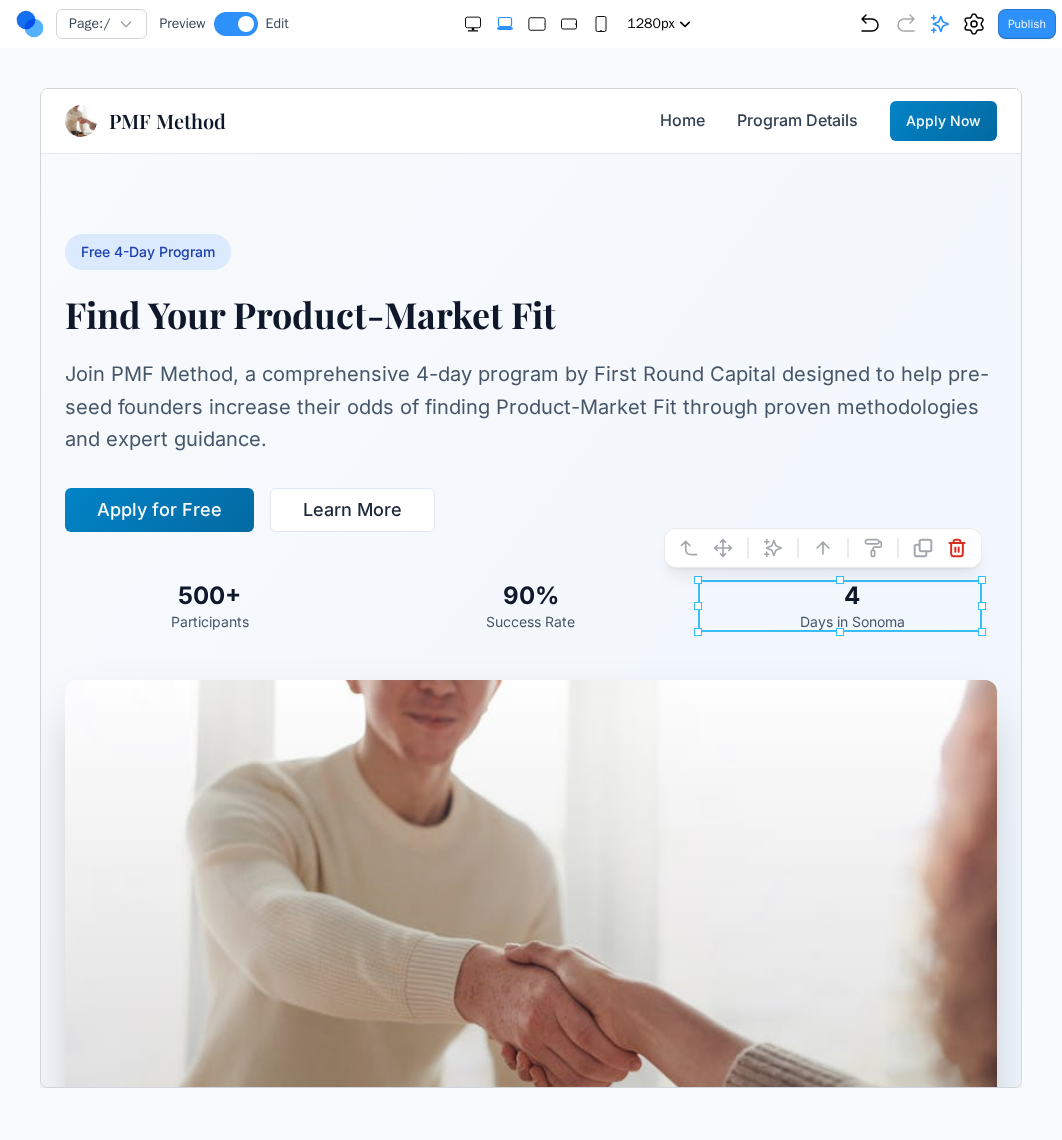 click 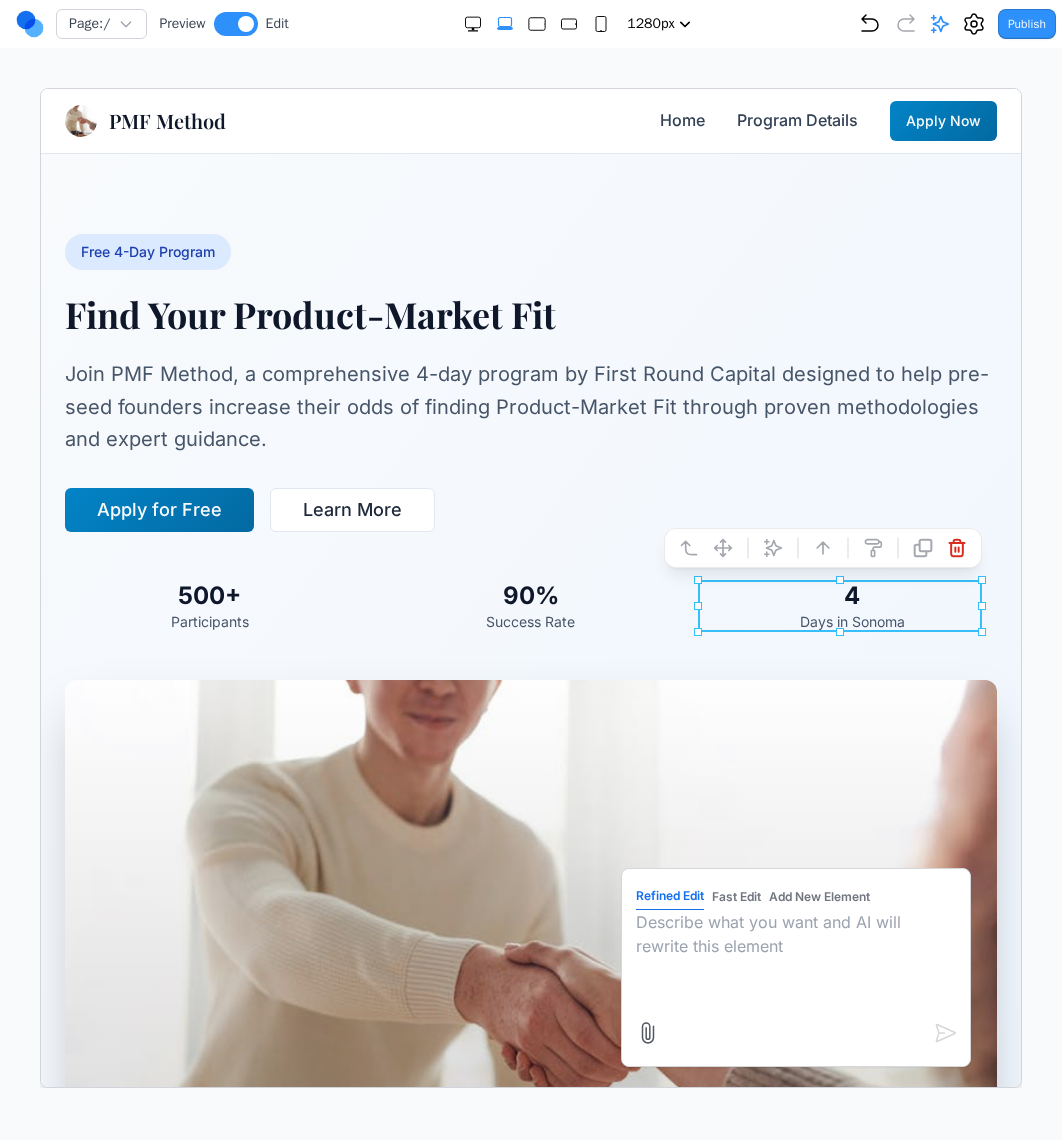 click at bounding box center [796, 1032] 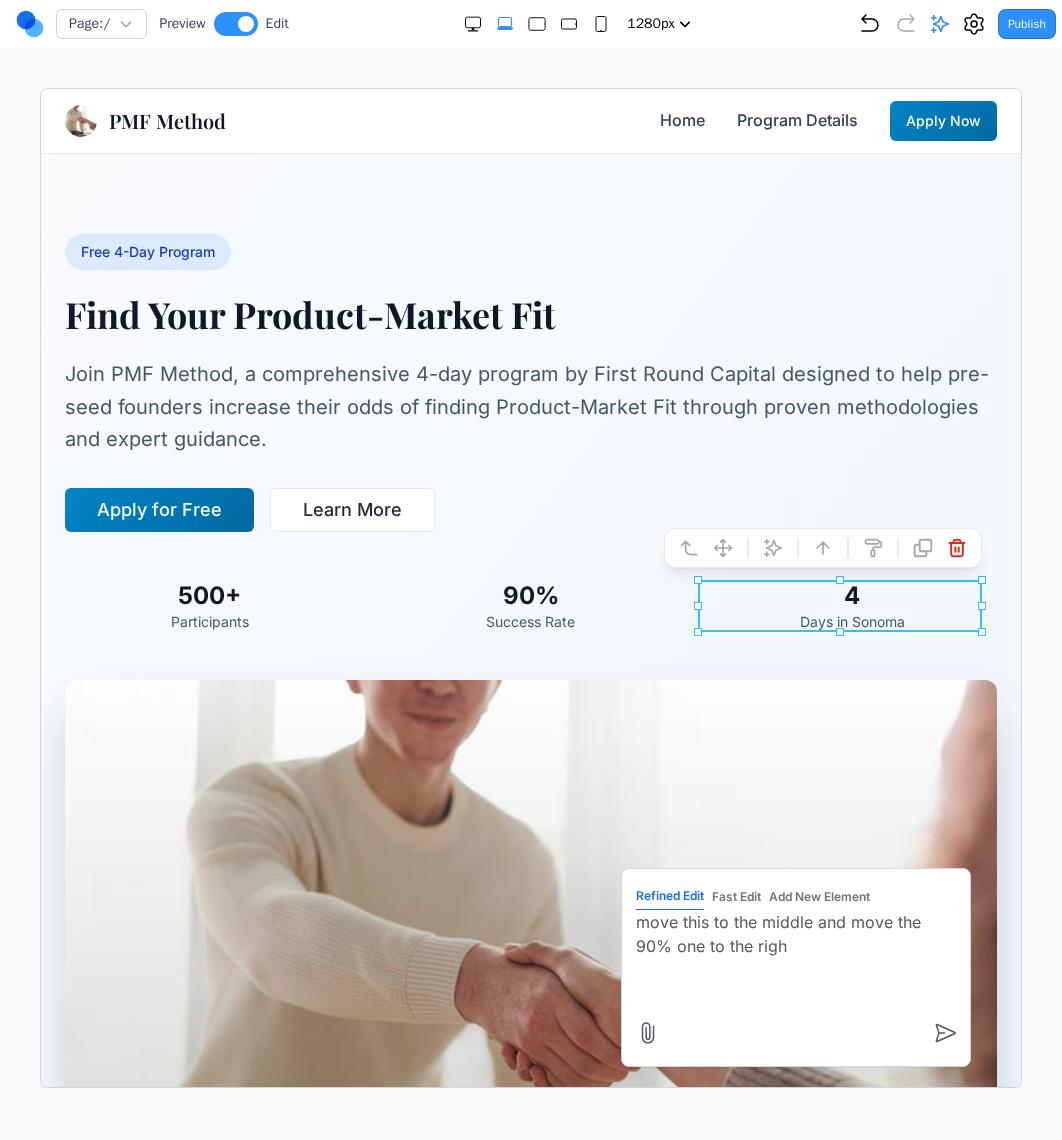 type on "move this to the middle and move the 90% one to the right" 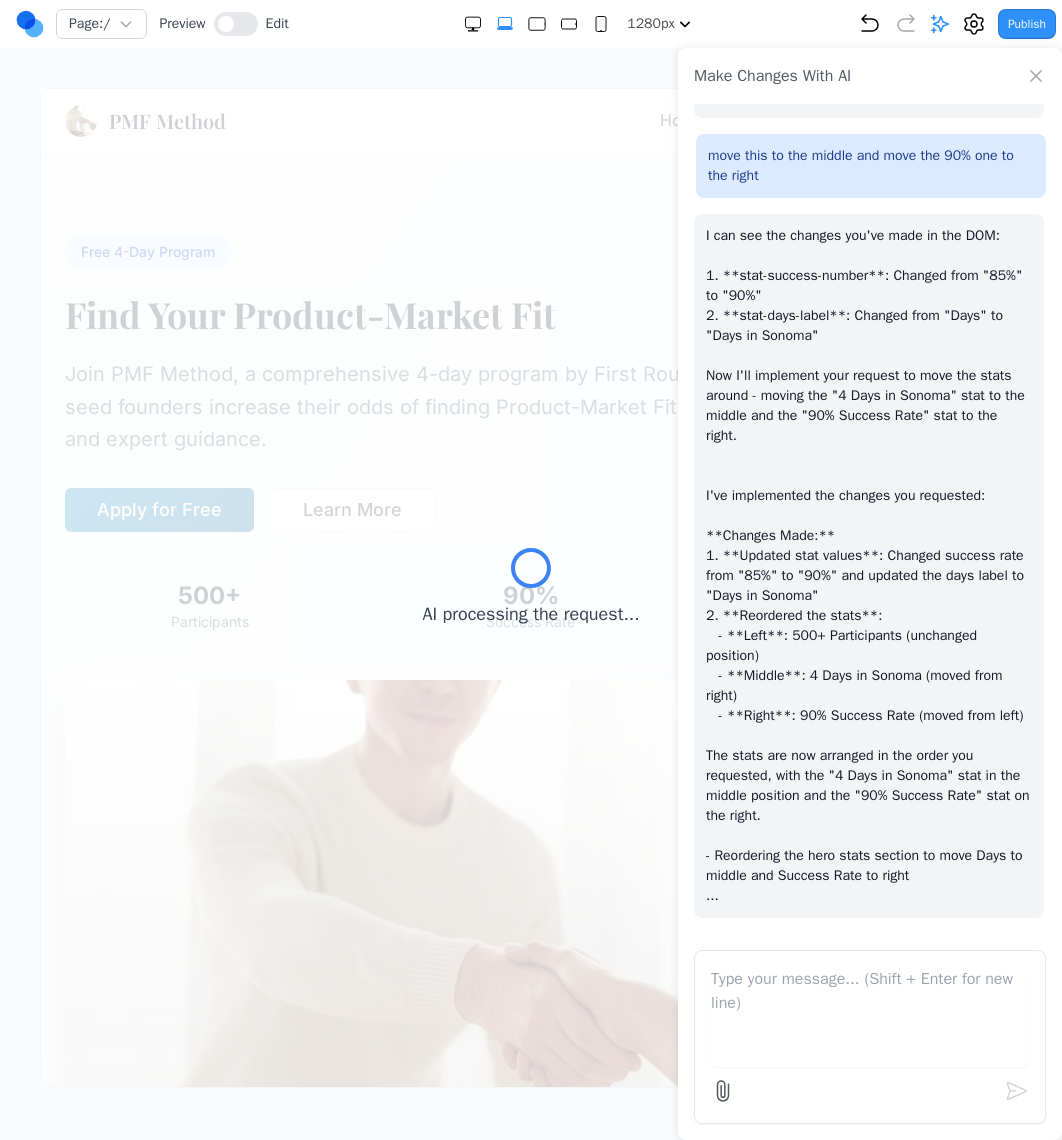 scroll, scrollTop: 2546, scrollLeft: 0, axis: vertical 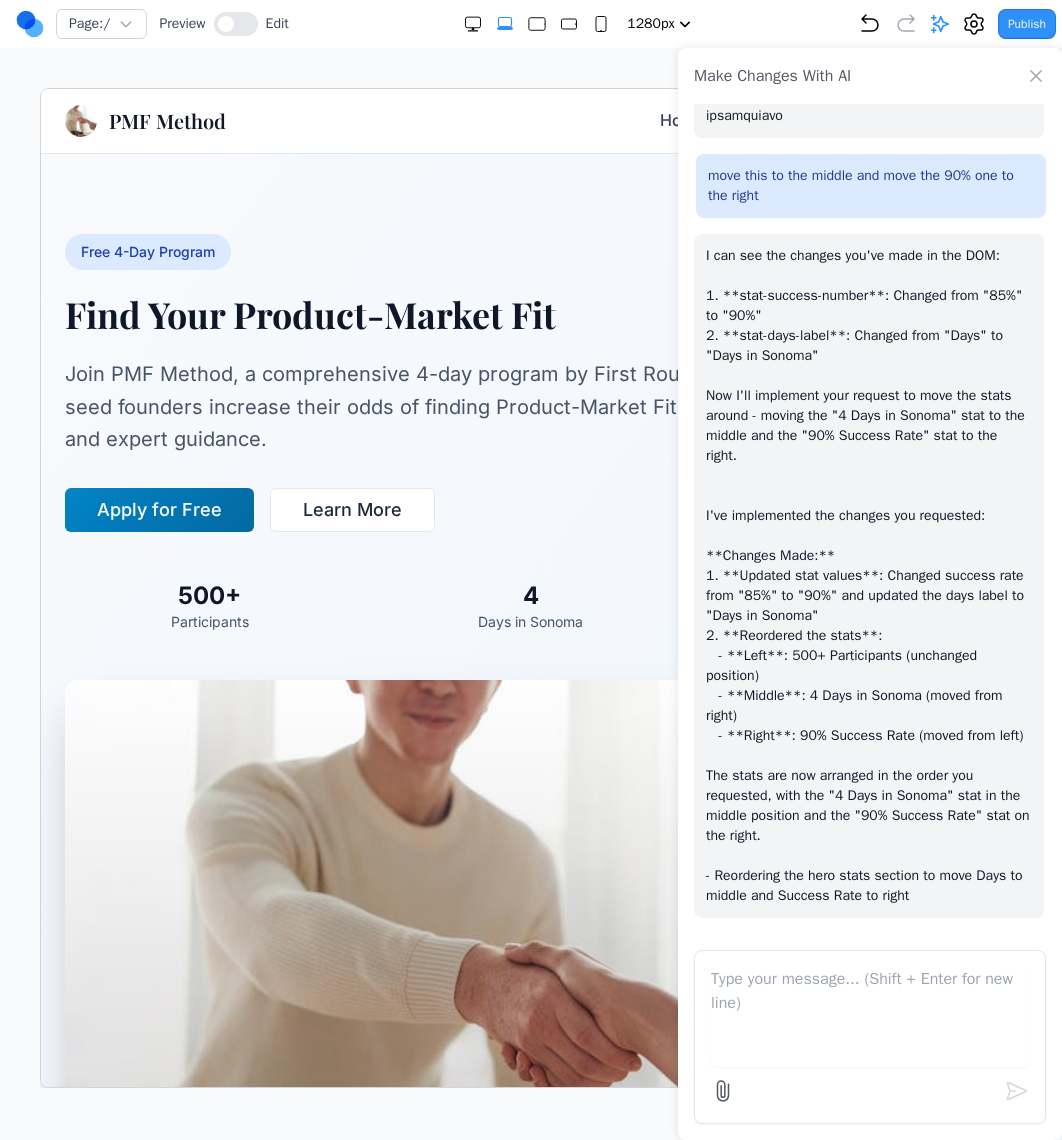 click 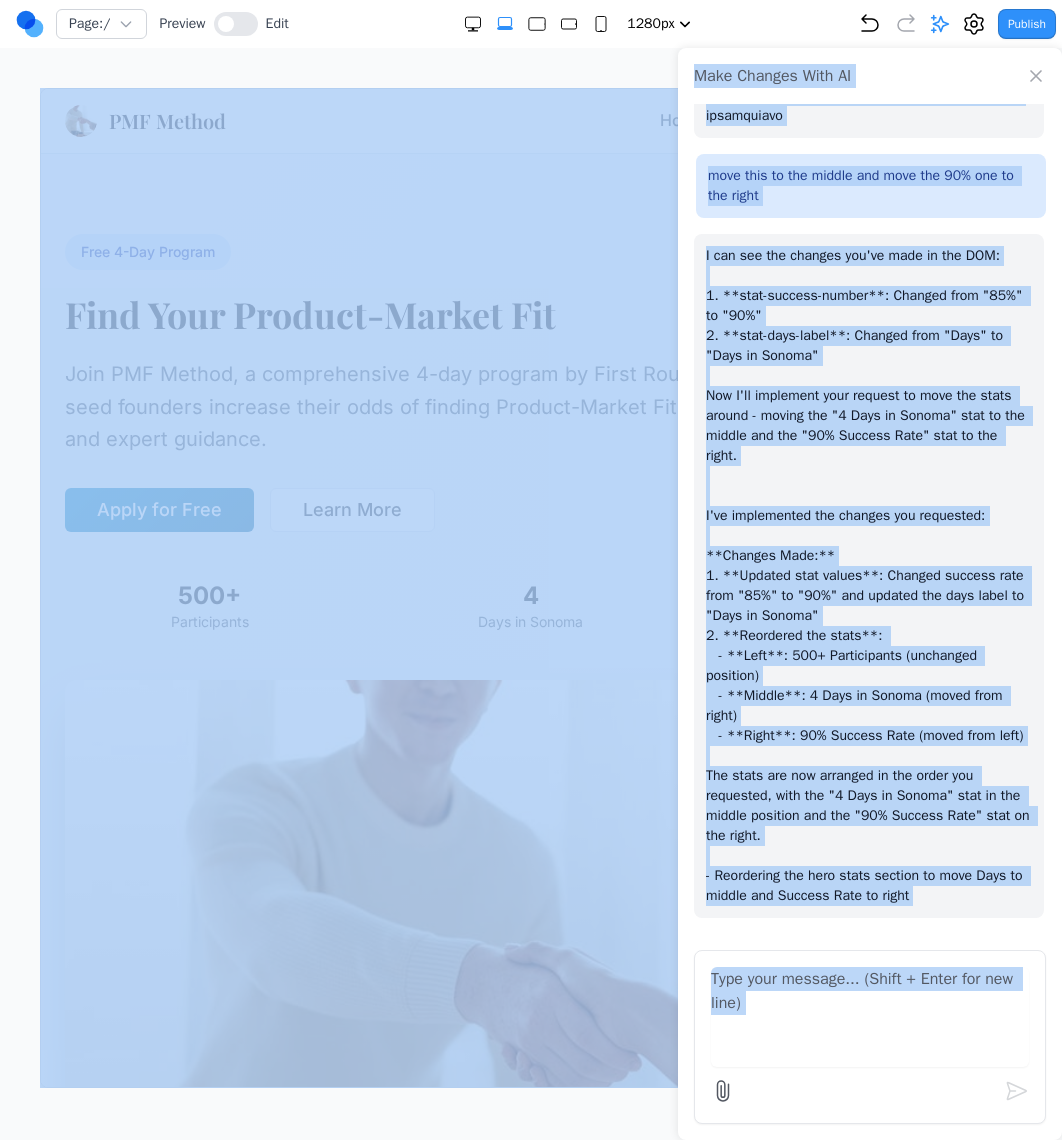click on "Page:  / Preview Edit 480px 768px 1024px 1280px 1536px Publish Project Settings Form Dashboard + New Project Clone Project Delete Project Make Changes With AI move this to the middle and move the 90% one to the right" at bounding box center (531, 544) 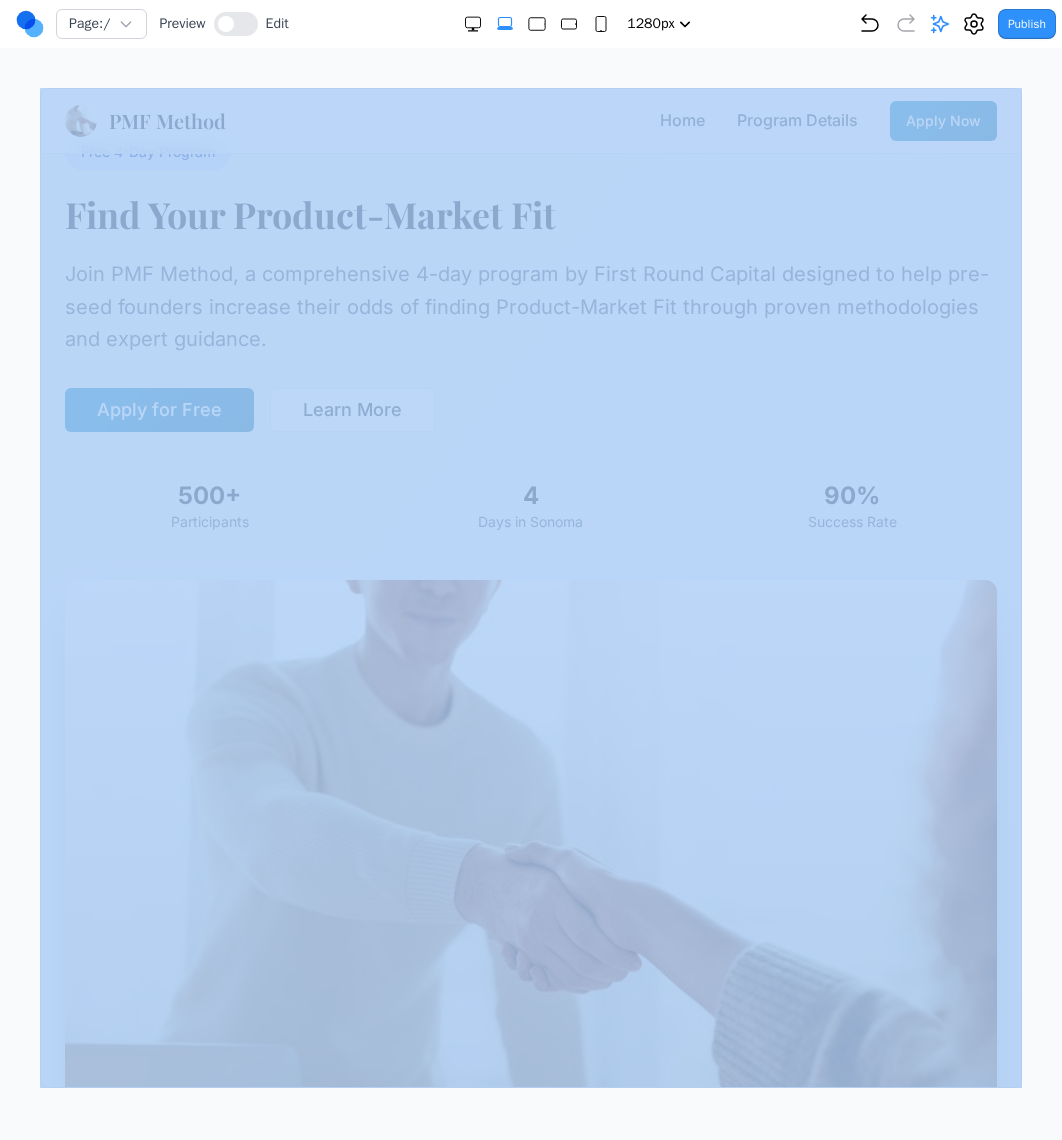 scroll, scrollTop: 0, scrollLeft: 0, axis: both 